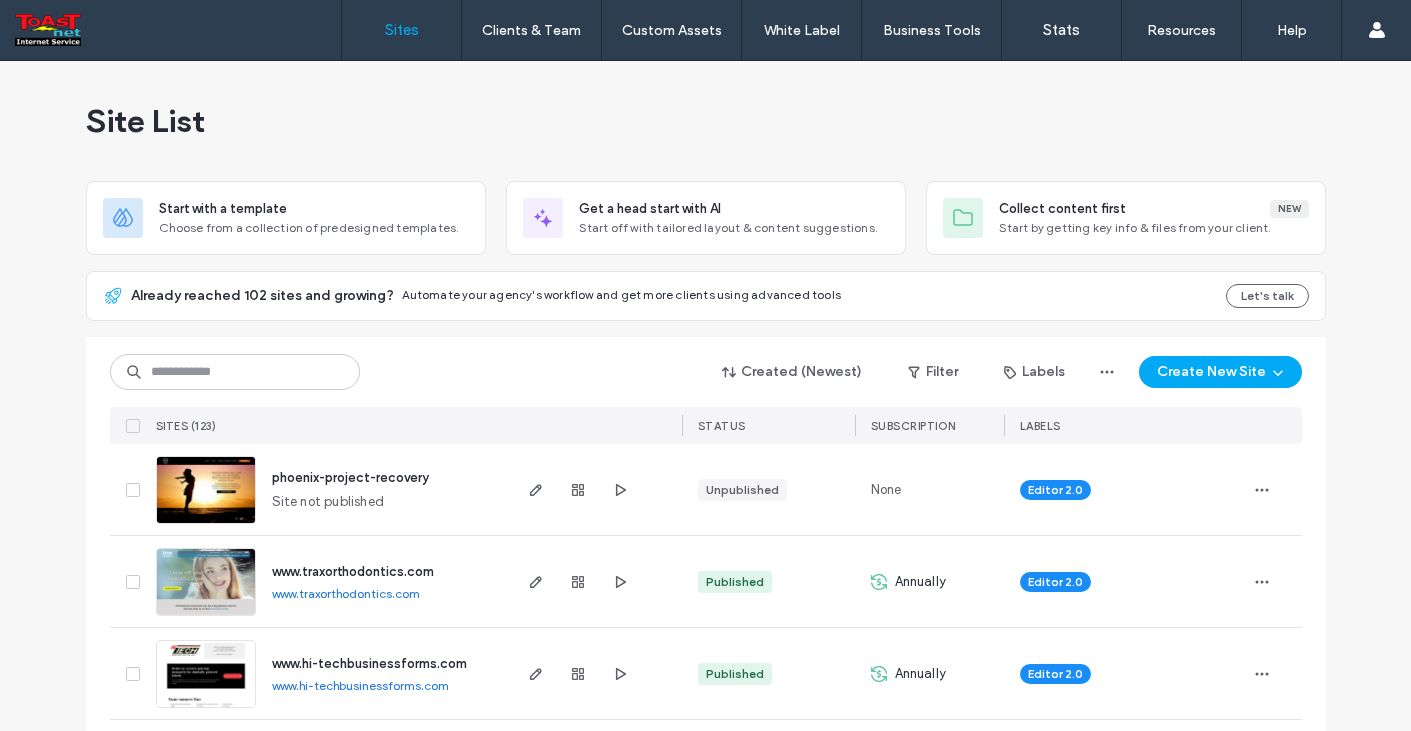 scroll, scrollTop: 0, scrollLeft: 0, axis: both 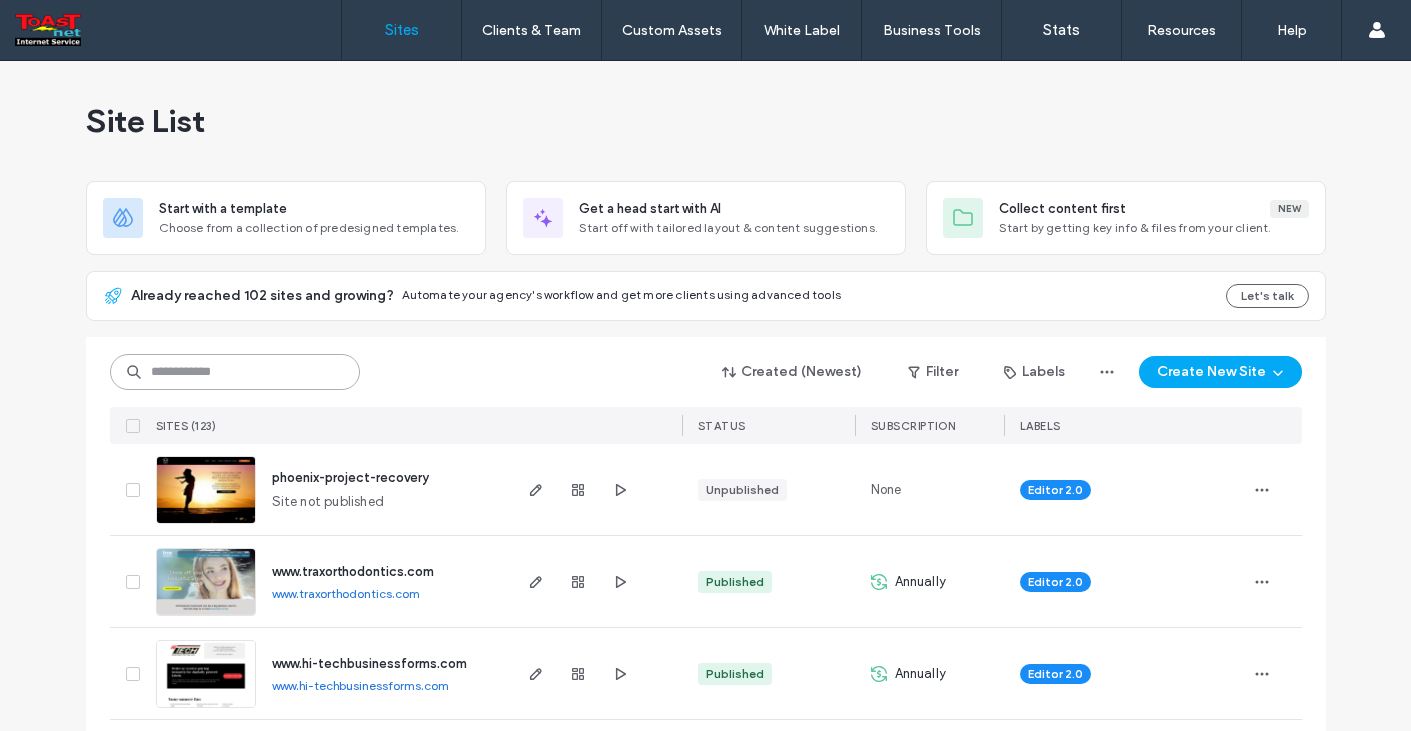 click at bounding box center (235, 372) 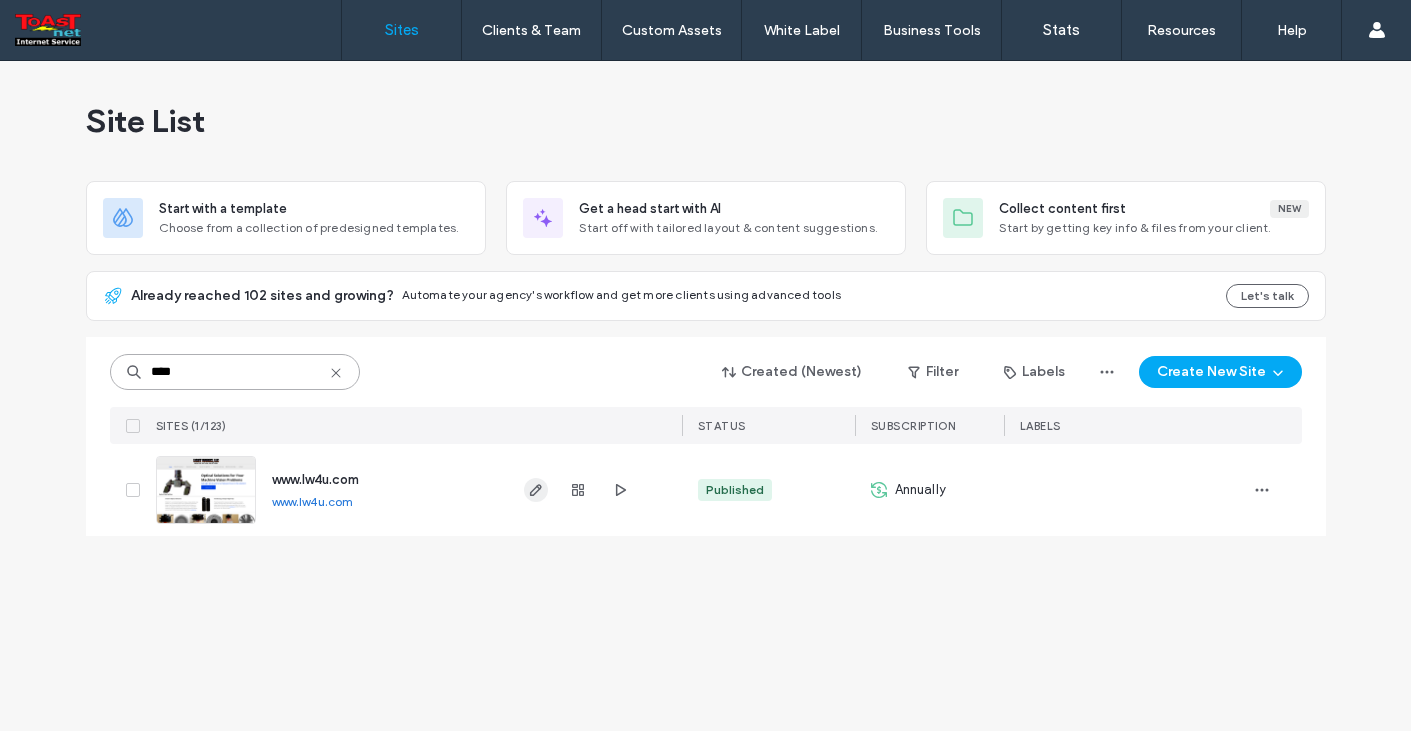 type on "****" 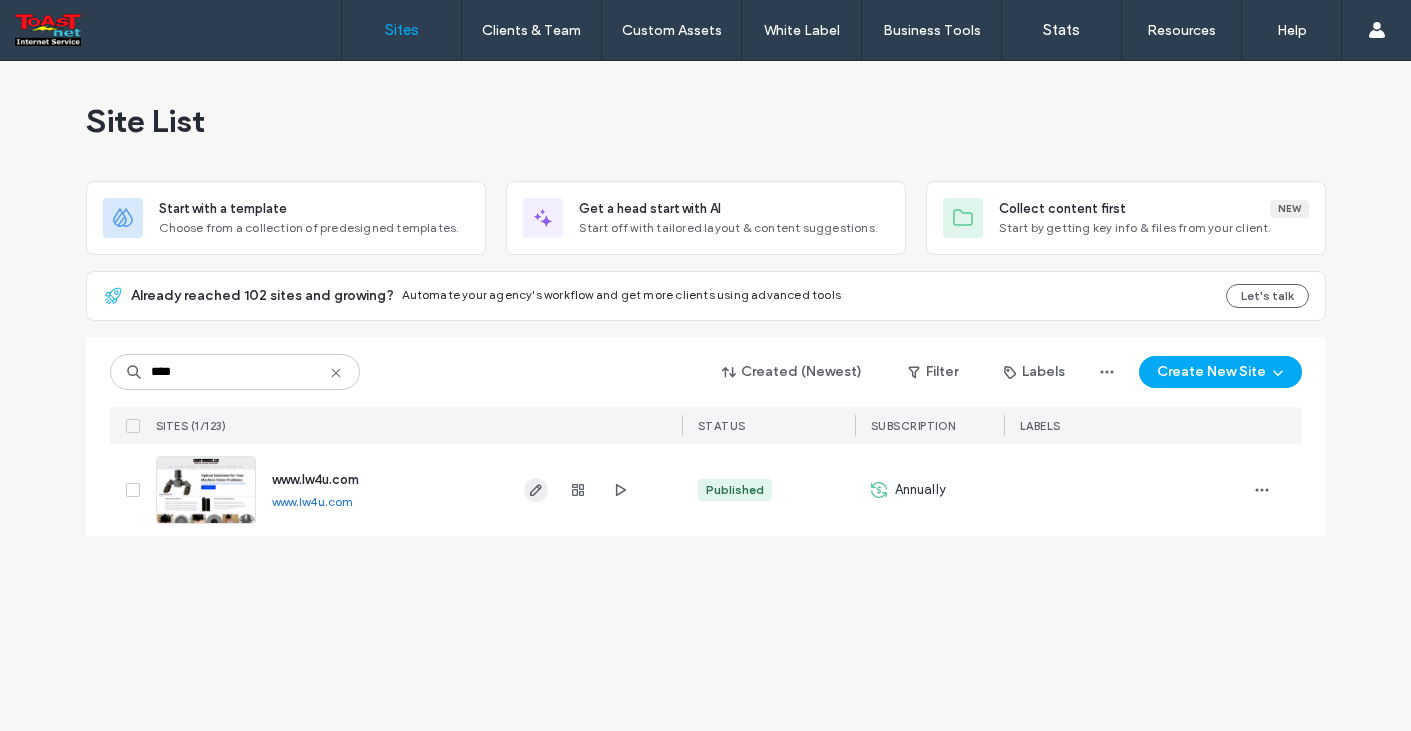 click at bounding box center [536, 490] 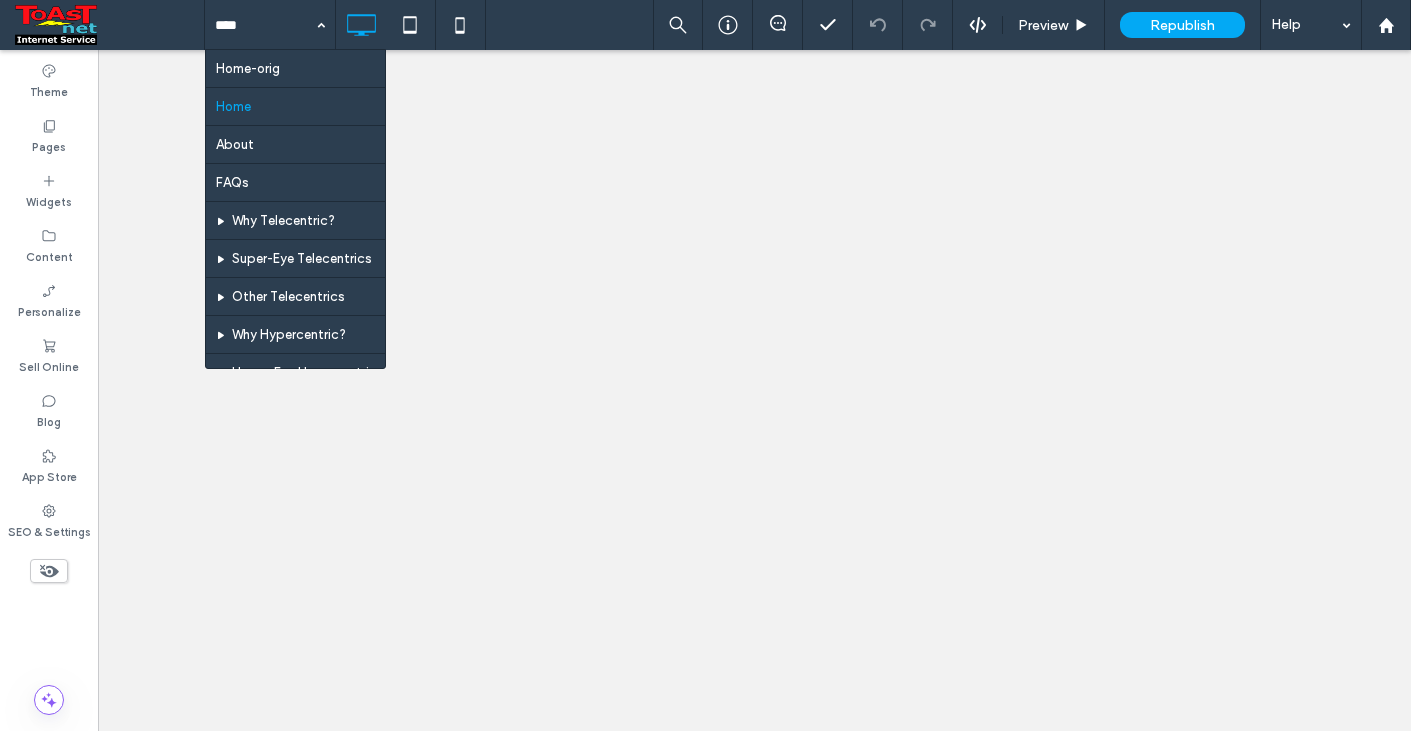 scroll, scrollTop: 0, scrollLeft: 0, axis: both 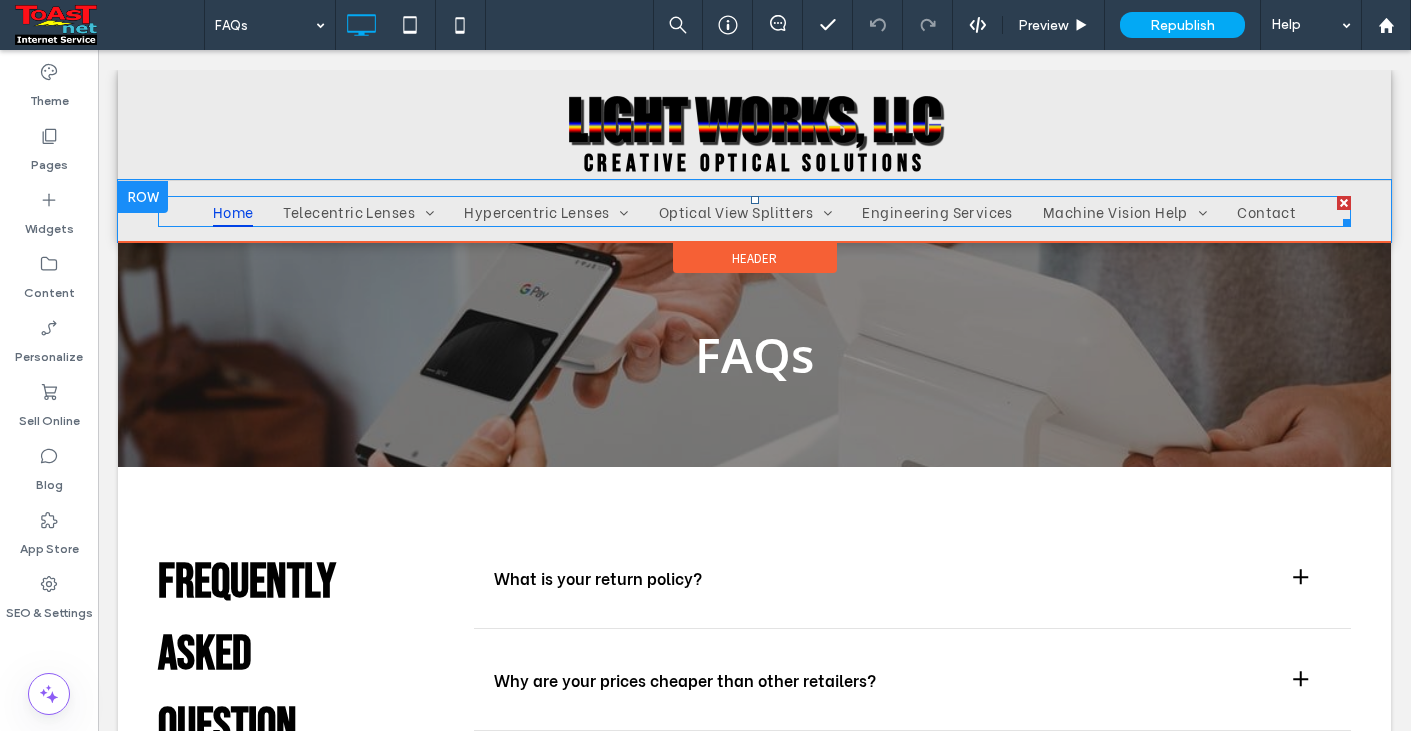 click on "Home" at bounding box center (233, 211) 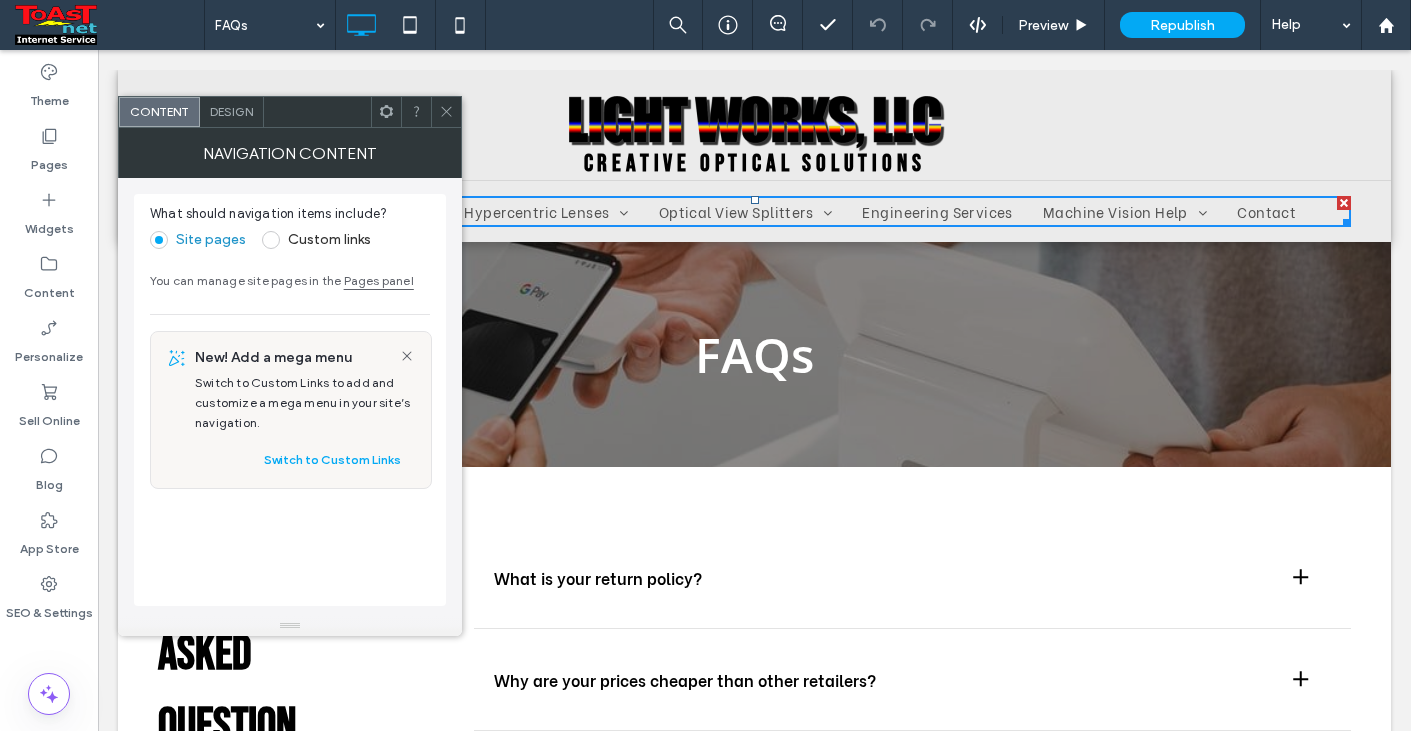 click on "Click To Paste
Row
Home
Telecentric Lenses
Why Telecentric?
Super-Eye Telecentrics
Other Telecentrics
Hypercentric Lenses
Why Hypercentric?
Hyper-Eye Hypercentrics
Examples
Optical View Splitters
Adjustable Field Splitter
Adjustable Field Splitter Examples
Other View Splitters
Engineering Services
Machine Vision Help
Technical Tips
Optics Glossary
Articles & Links
Contact
Click To Paste
Row
Click To Paste
Row
Menu
Click To Paste
Click To Paste
Header" at bounding box center (754, 754) 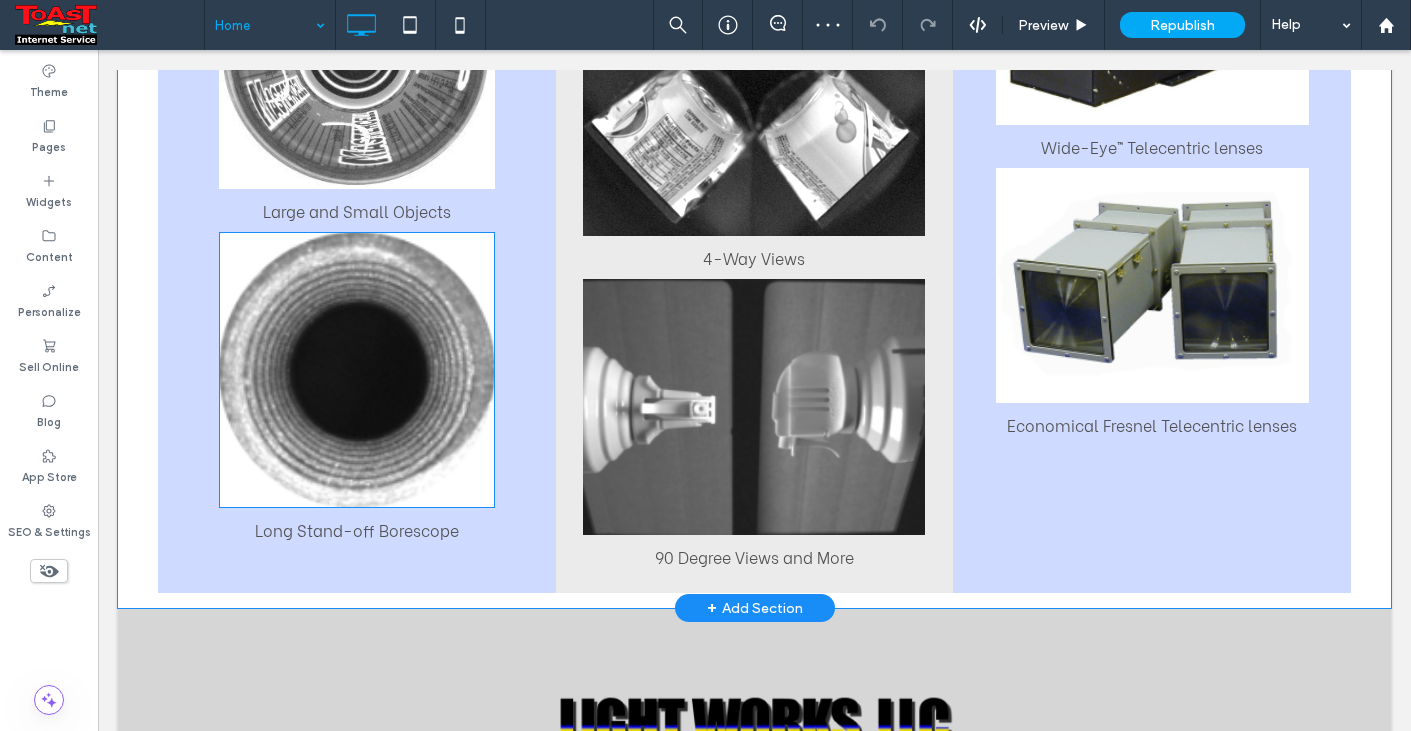 scroll, scrollTop: 1888, scrollLeft: 0, axis: vertical 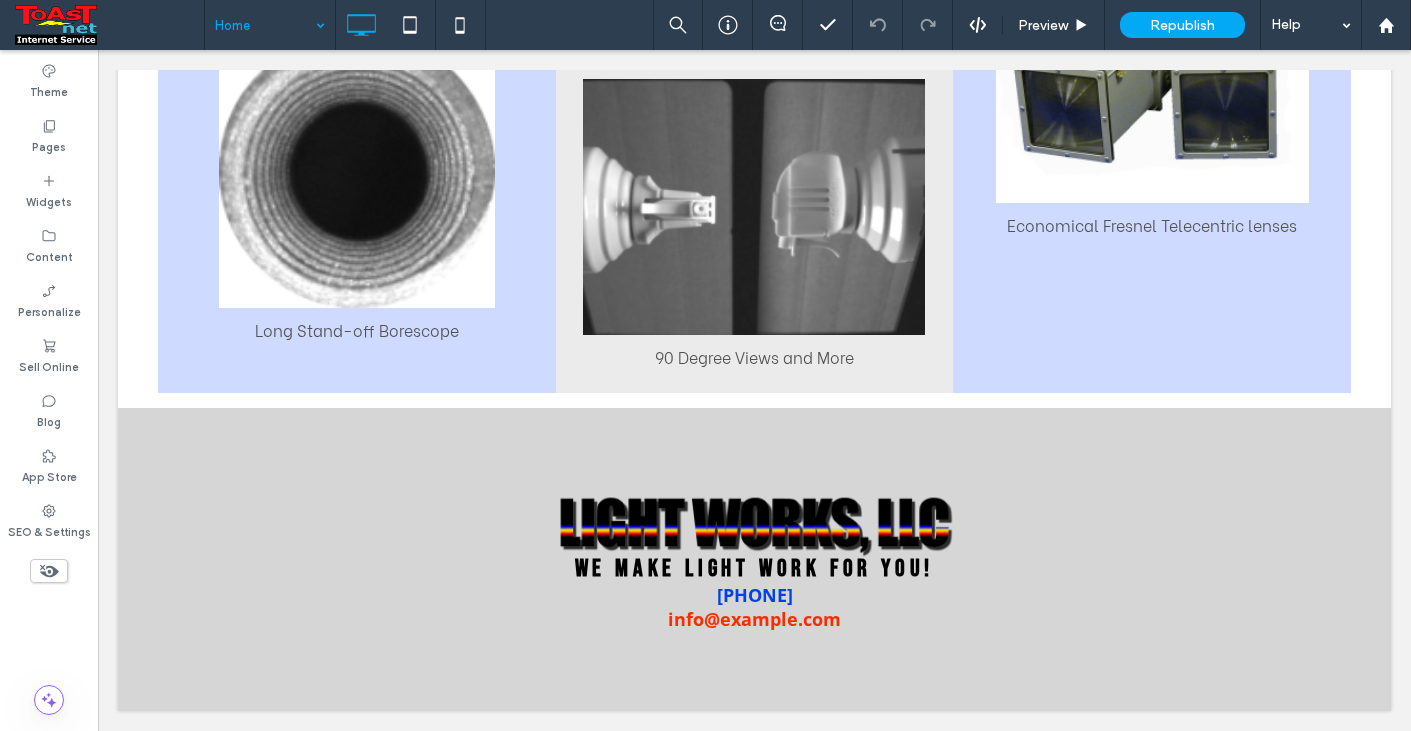 click at bounding box center [265, 25] 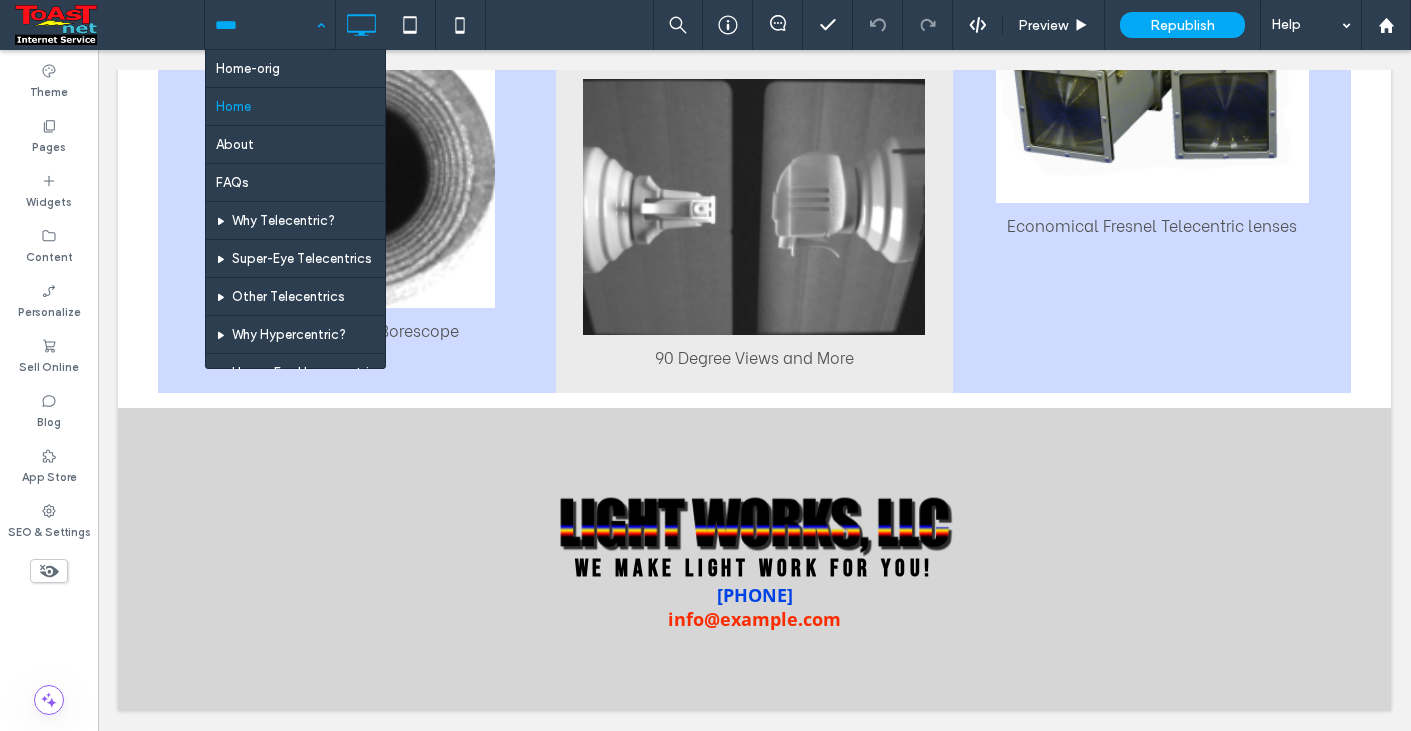 click on "Home-orig Home About FAQs Why Telecentric? Super-Eye Telecentrics Other Telecentrics Why Hypercentric? Hyper-Eye Hypercentrics Examples Optical View Splitters Adjustable Field Splitter Adjustable Field Splitter Examples Other View Splitters Engineering Services Technical Tips Optics Glossary Articles & Links Contact" at bounding box center (295, 210) 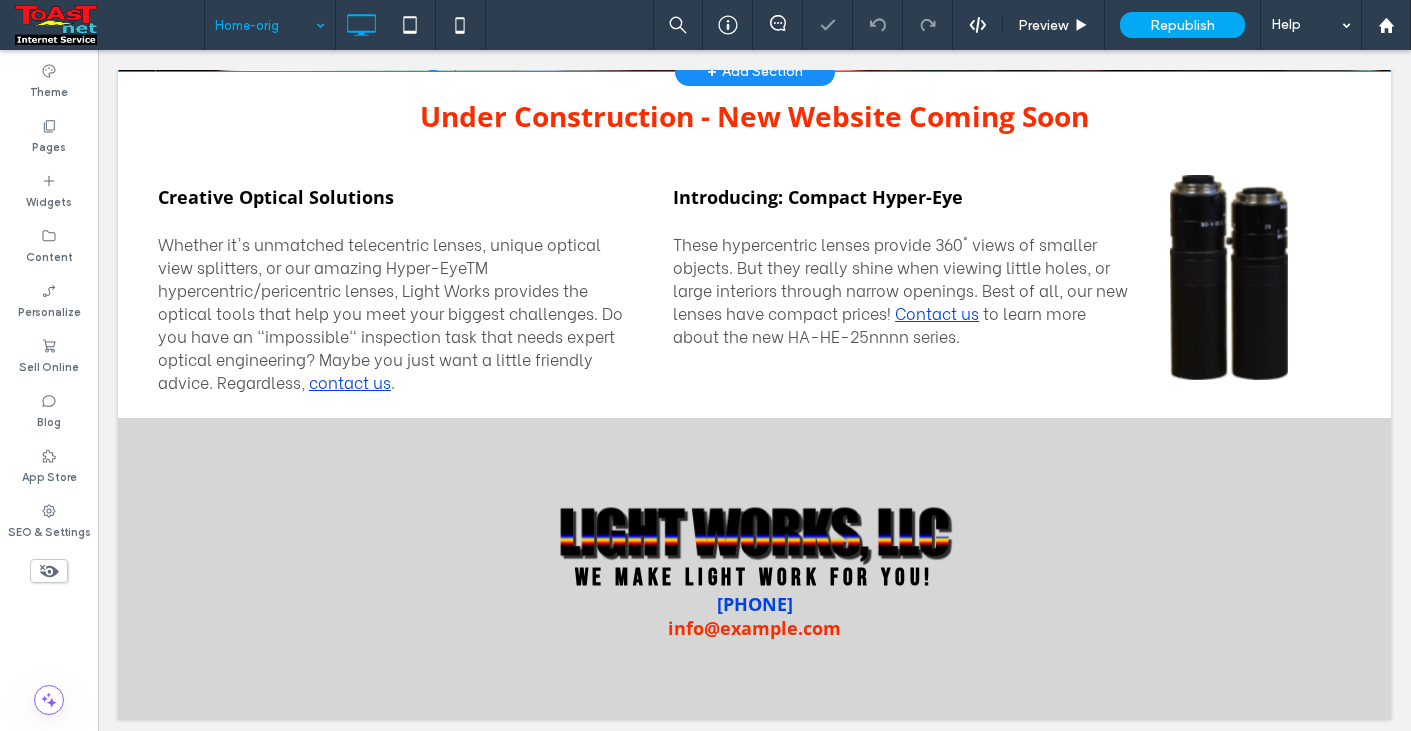 scroll, scrollTop: 572, scrollLeft: 0, axis: vertical 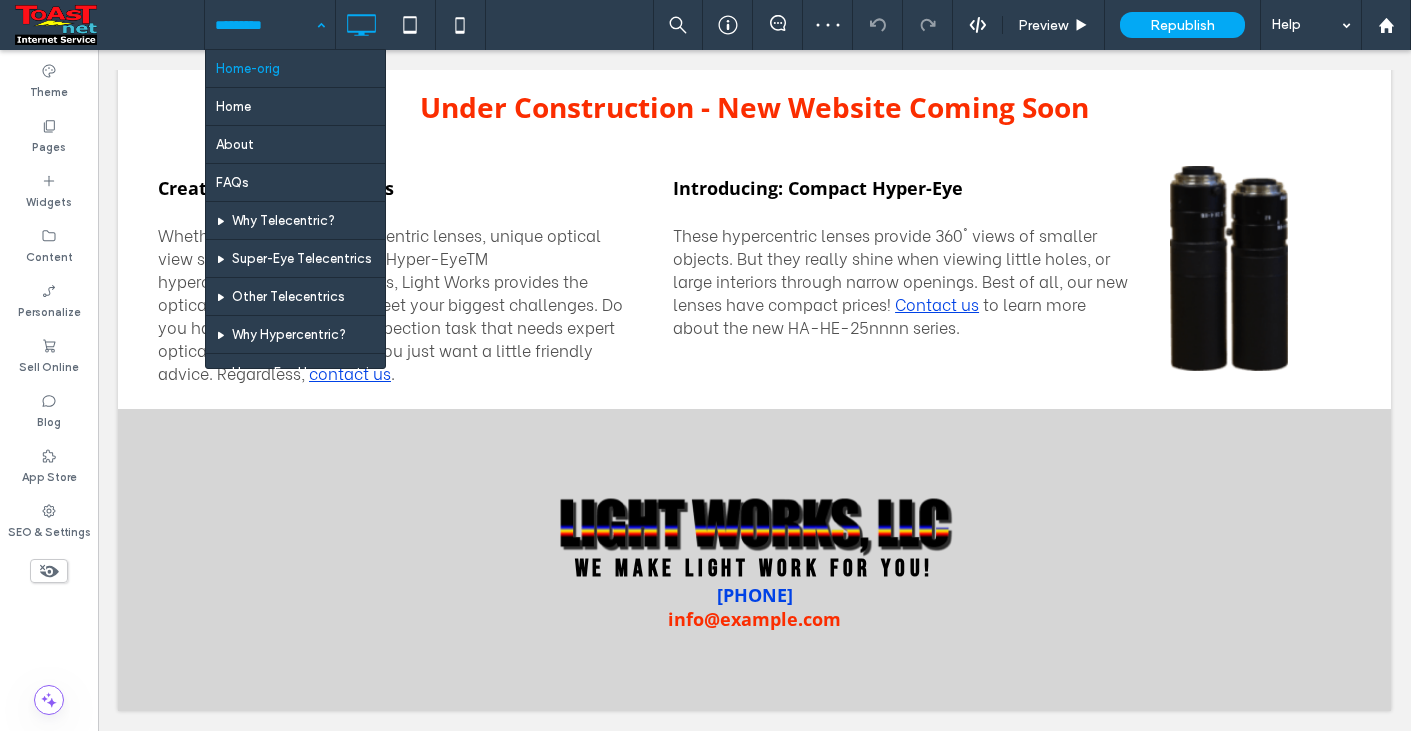 click at bounding box center (265, 25) 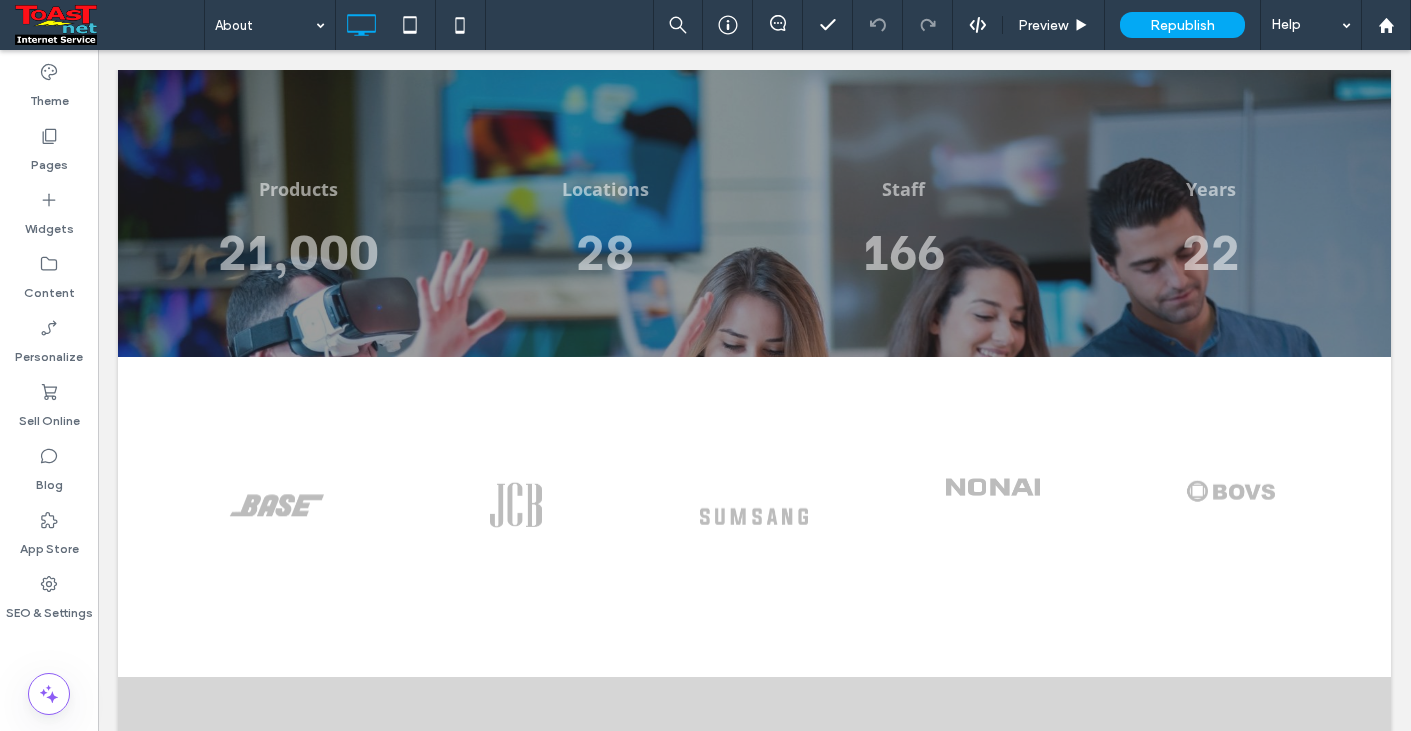 scroll, scrollTop: 2479, scrollLeft: 0, axis: vertical 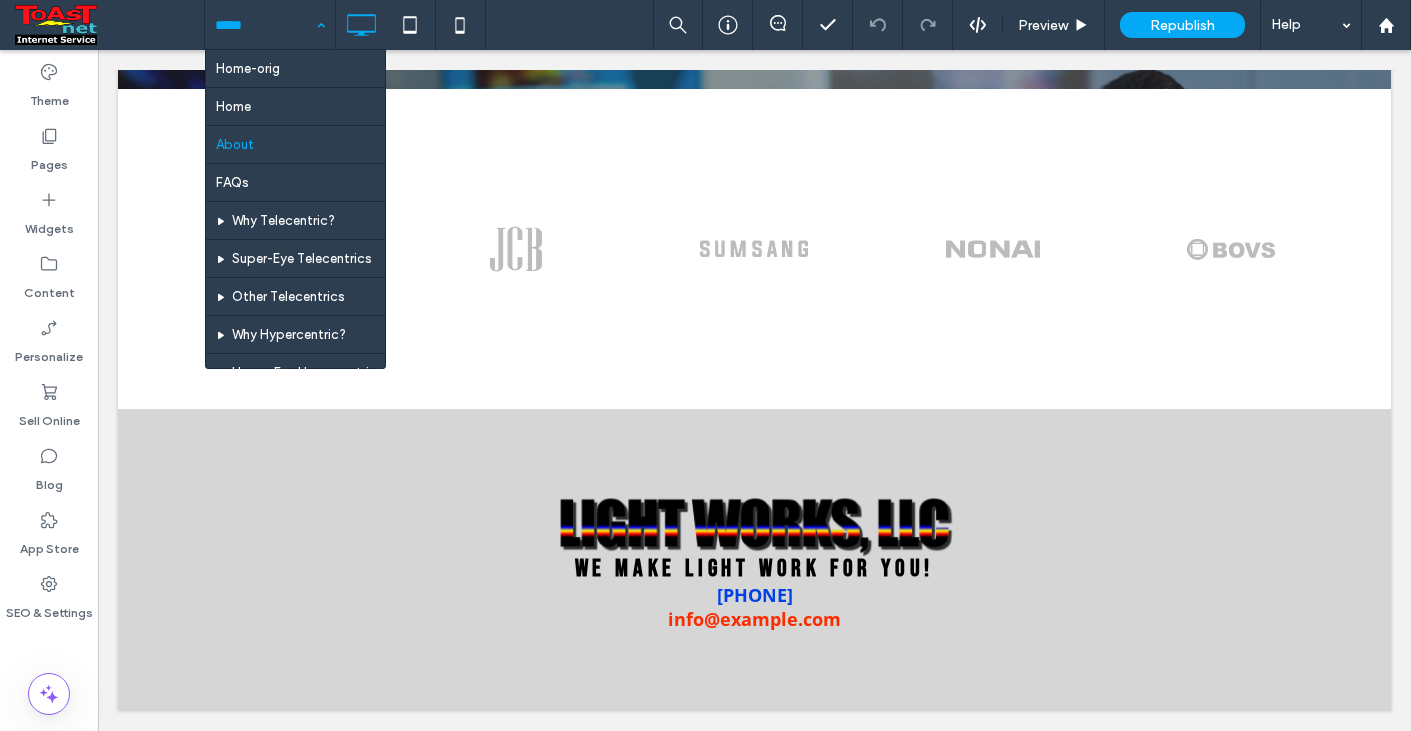 click at bounding box center [265, 25] 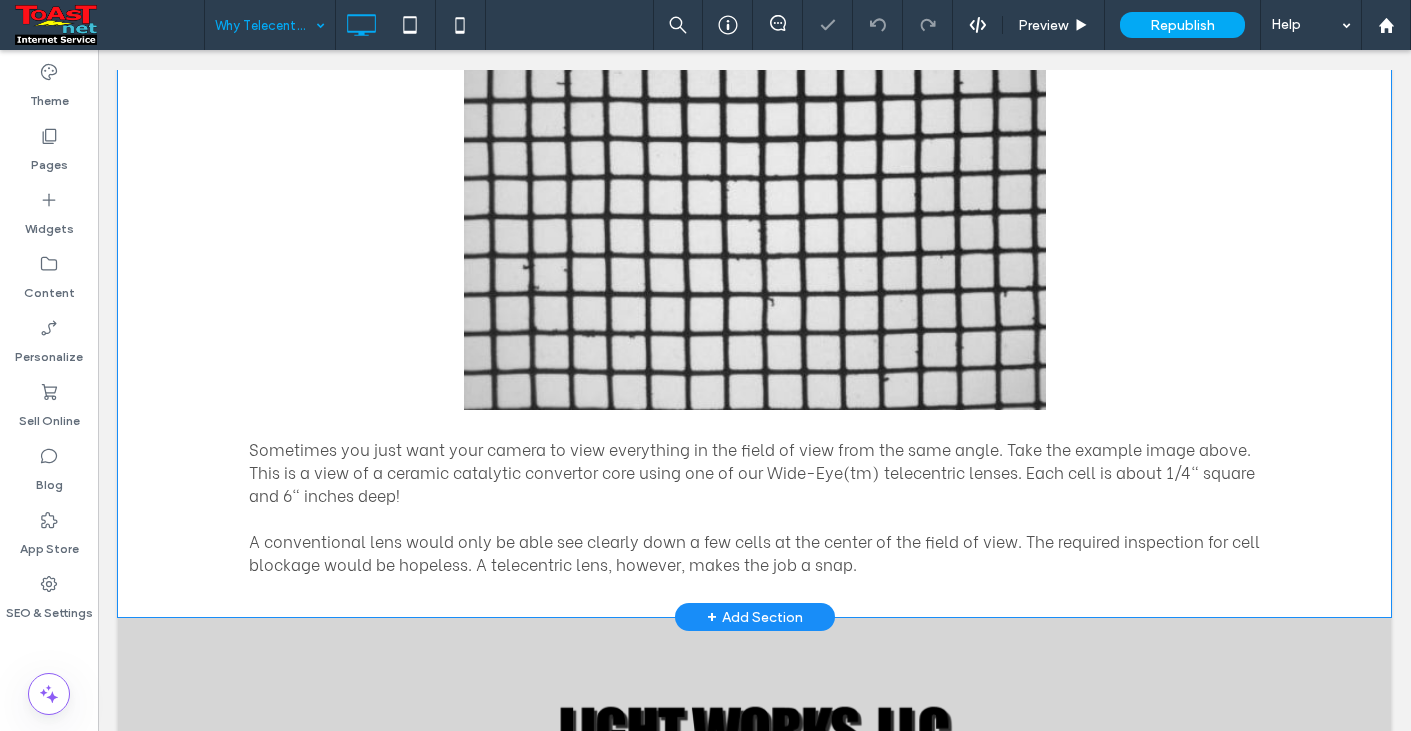 scroll, scrollTop: 1328, scrollLeft: 0, axis: vertical 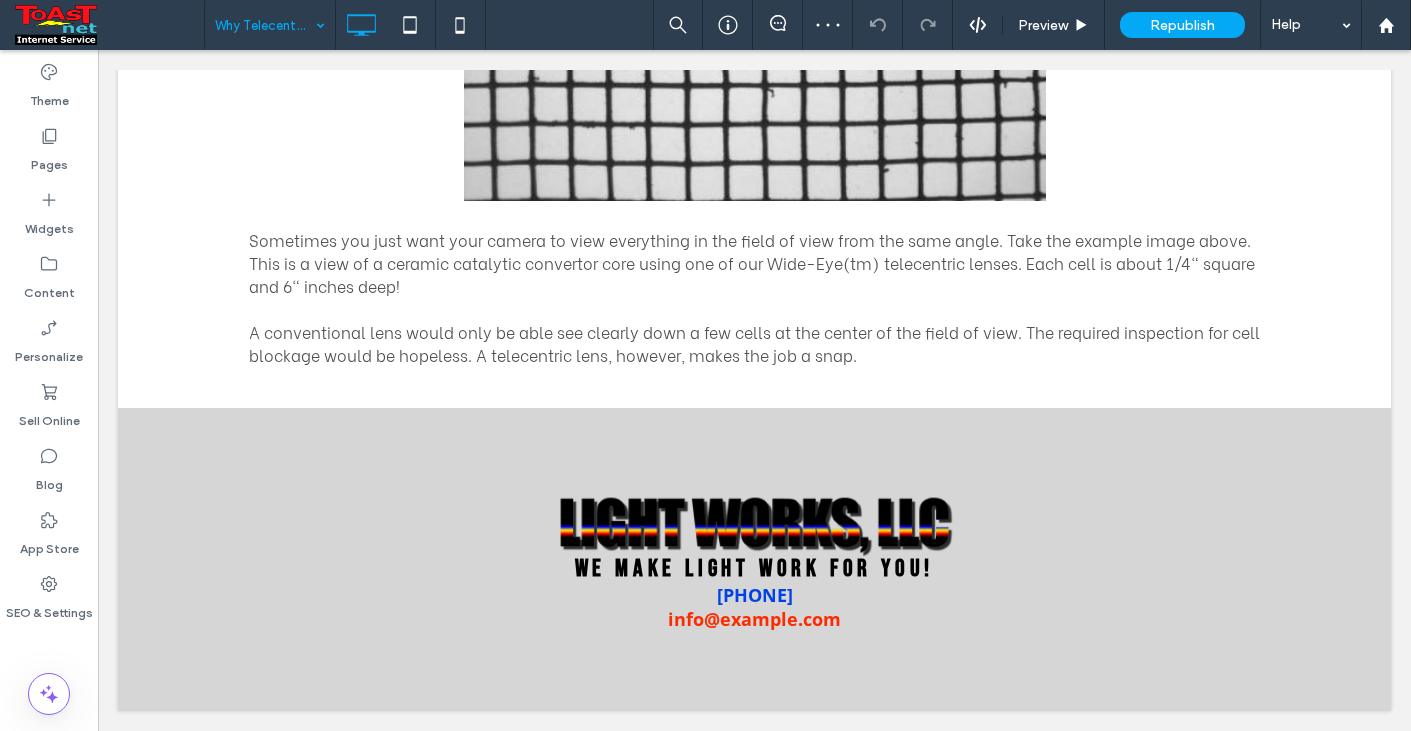 click at bounding box center [265, 25] 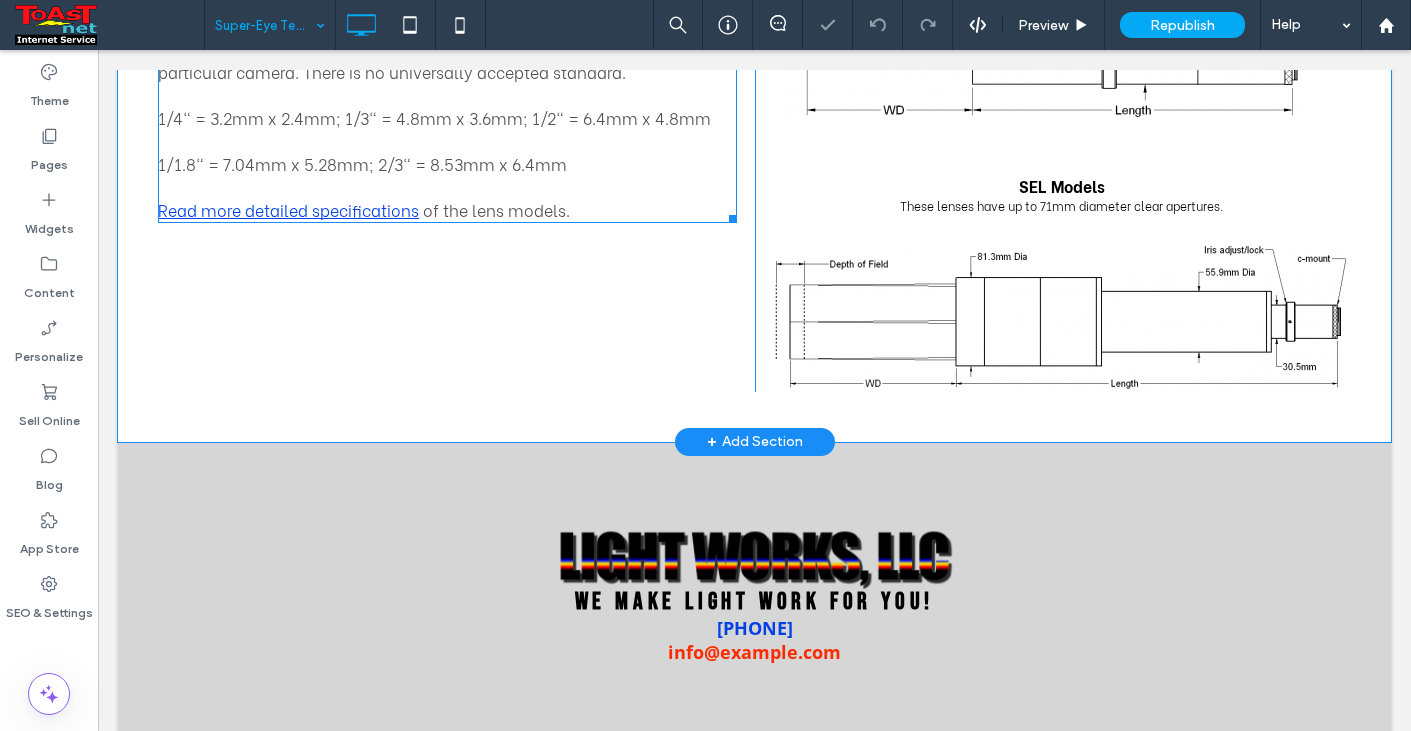 scroll, scrollTop: 873, scrollLeft: 0, axis: vertical 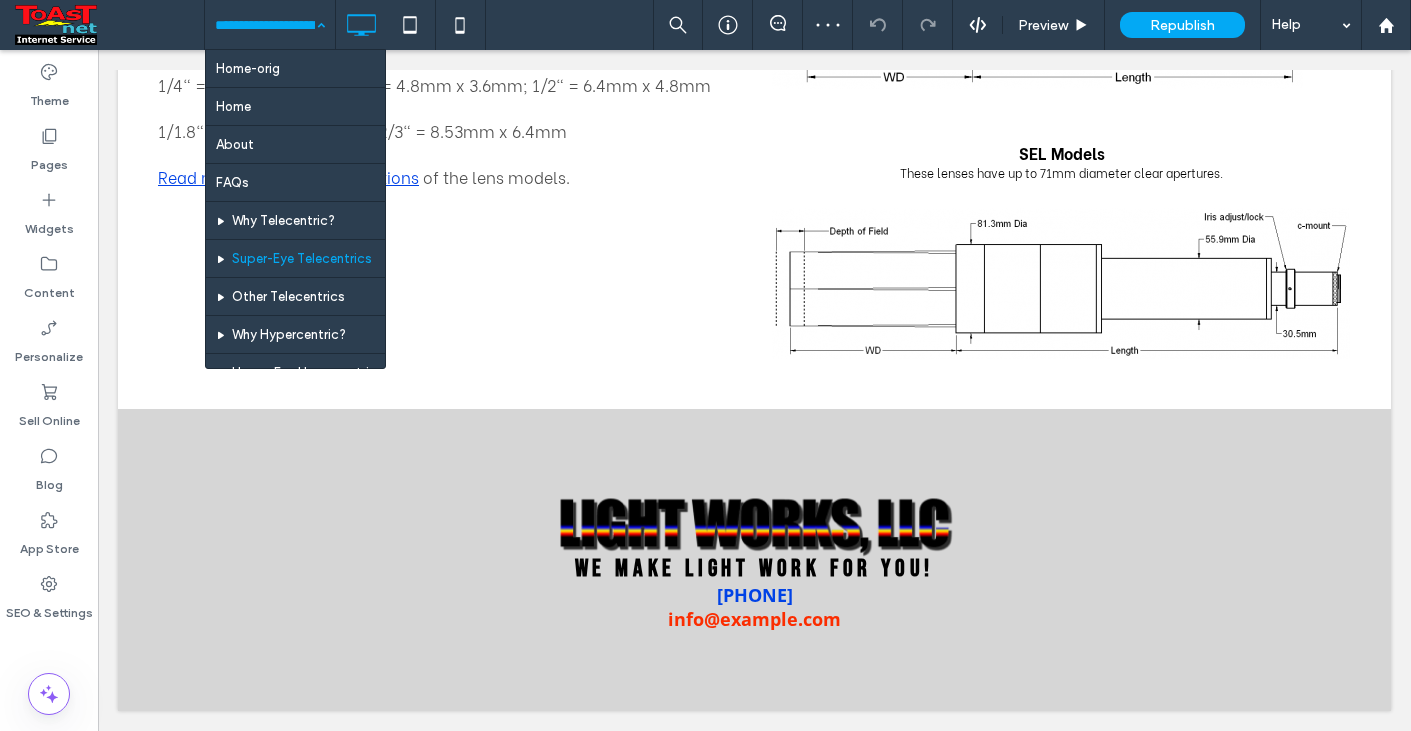 click at bounding box center [265, 25] 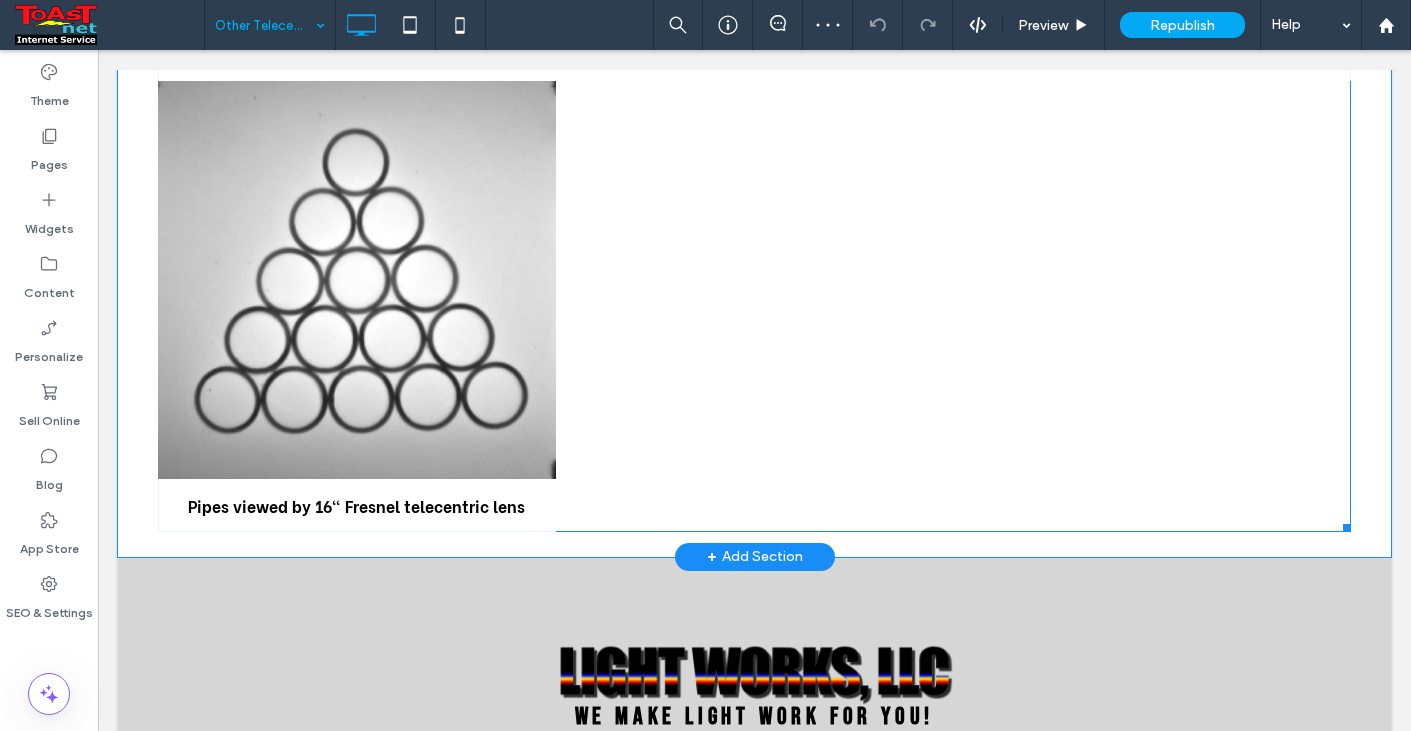 scroll, scrollTop: 1750, scrollLeft: 0, axis: vertical 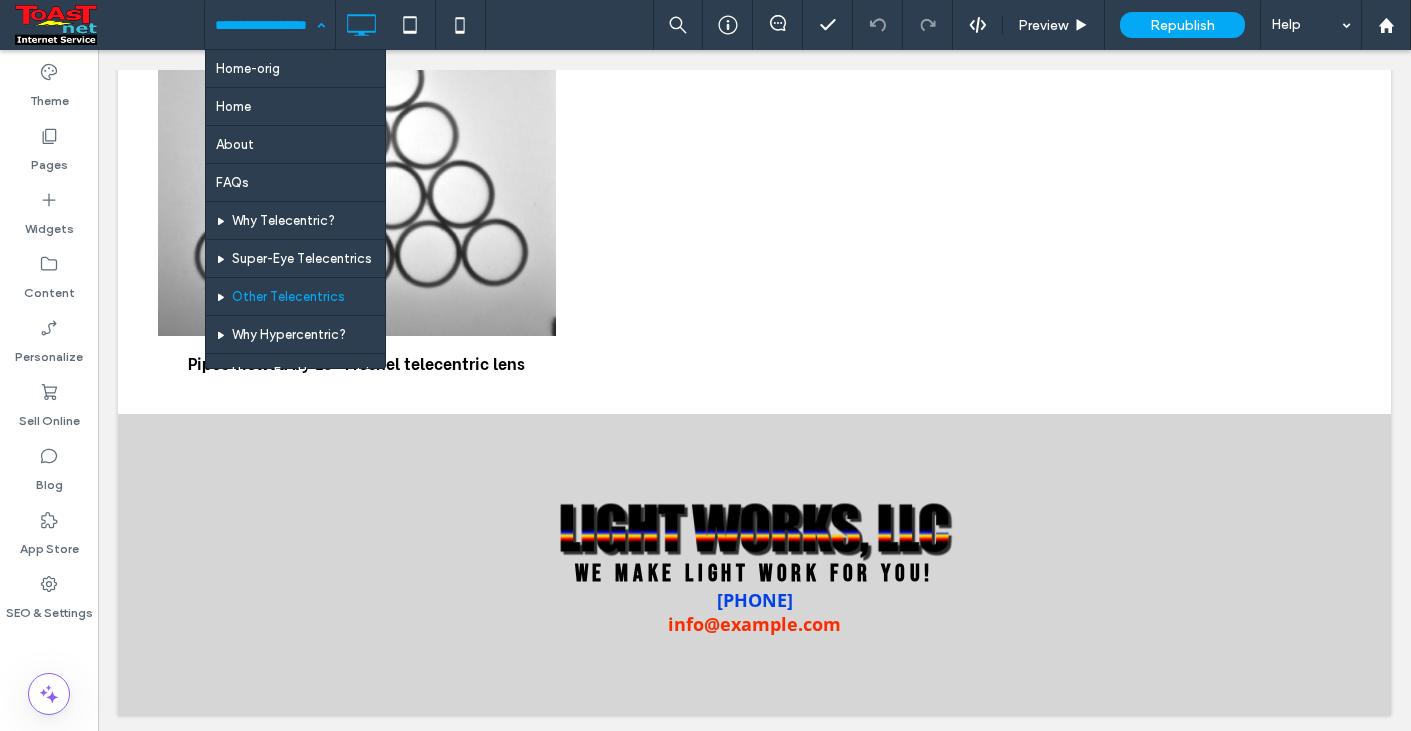 click at bounding box center [265, 25] 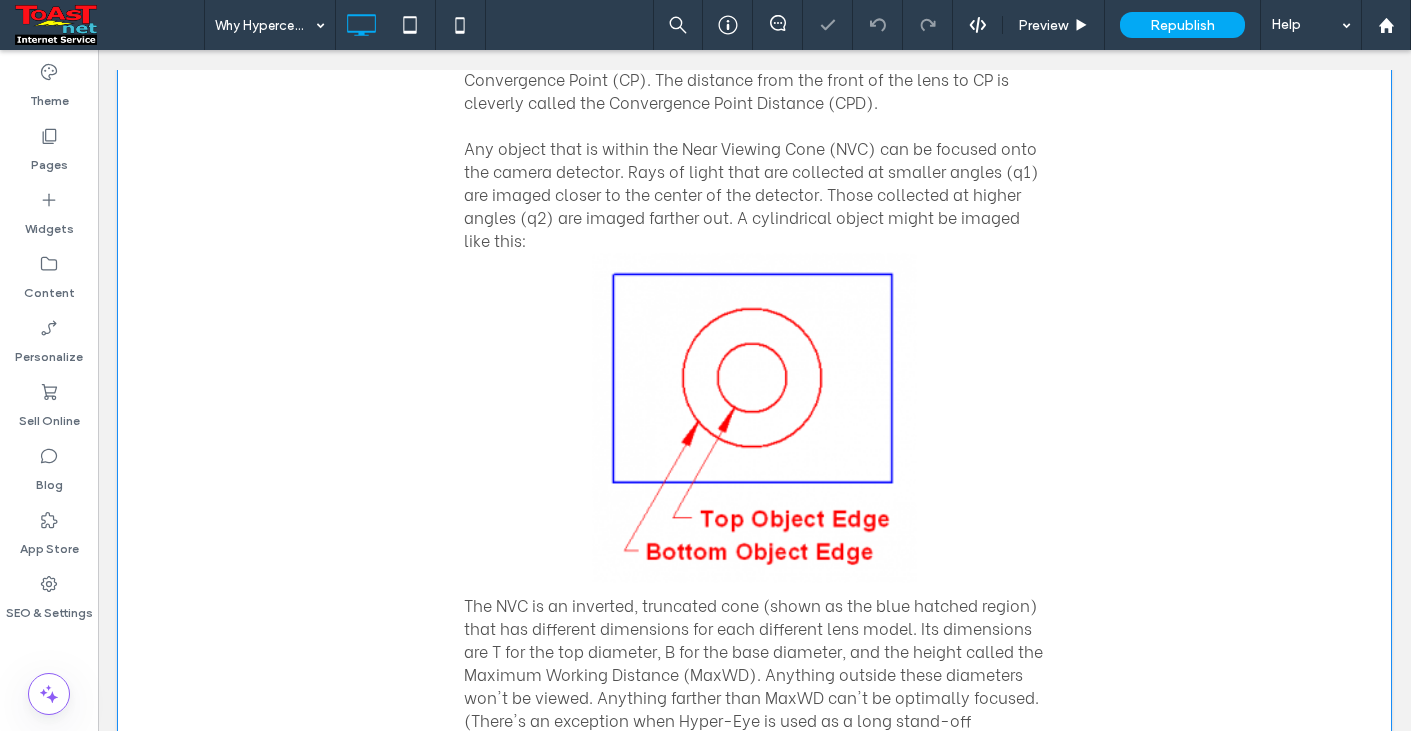 scroll, scrollTop: 1490, scrollLeft: 0, axis: vertical 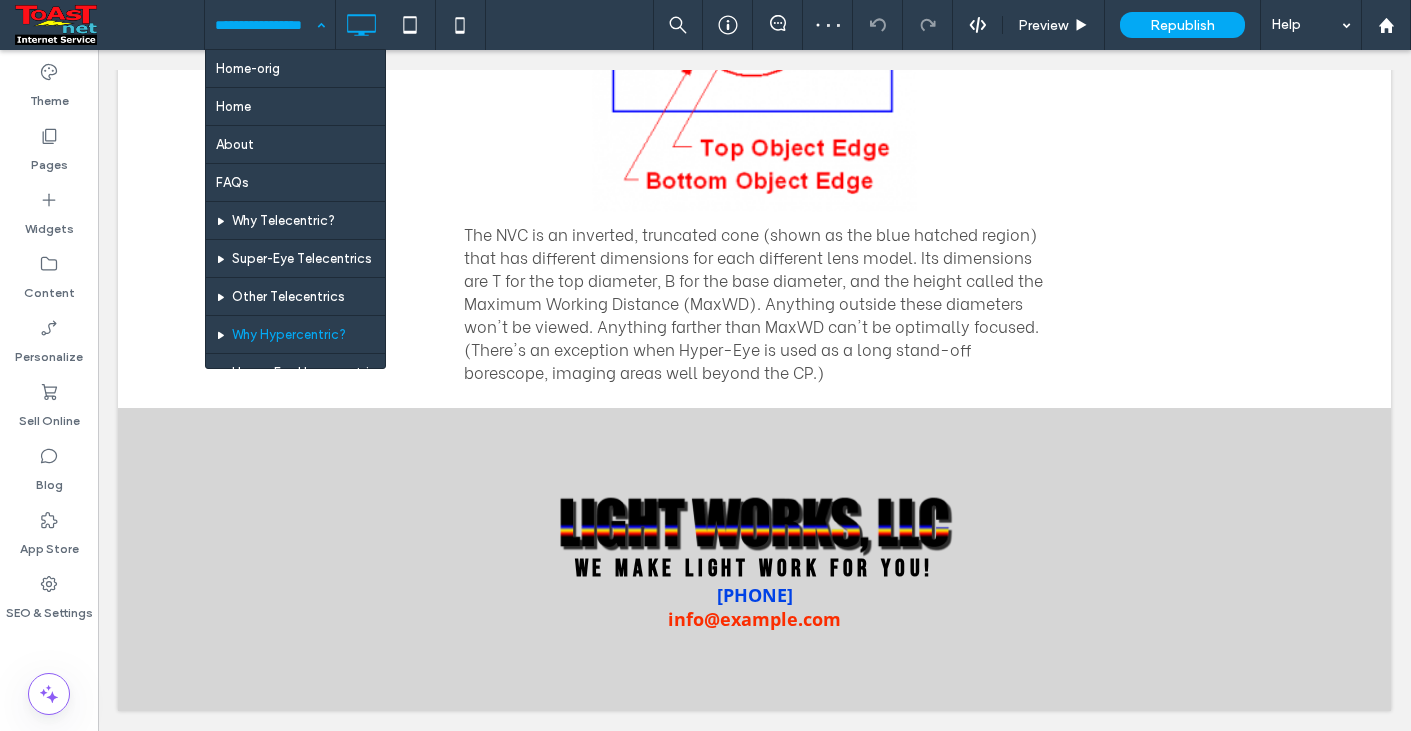 click at bounding box center [265, 25] 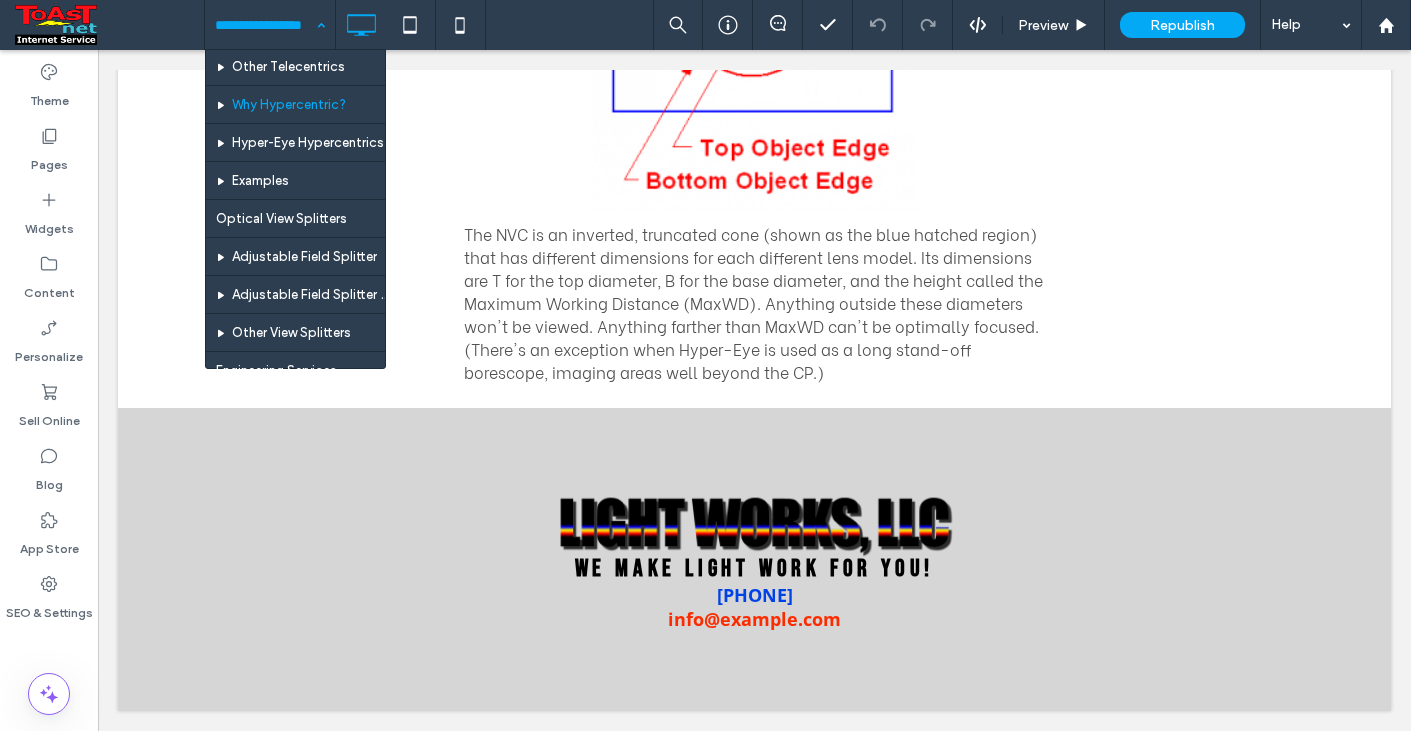 scroll, scrollTop: 201, scrollLeft: 0, axis: vertical 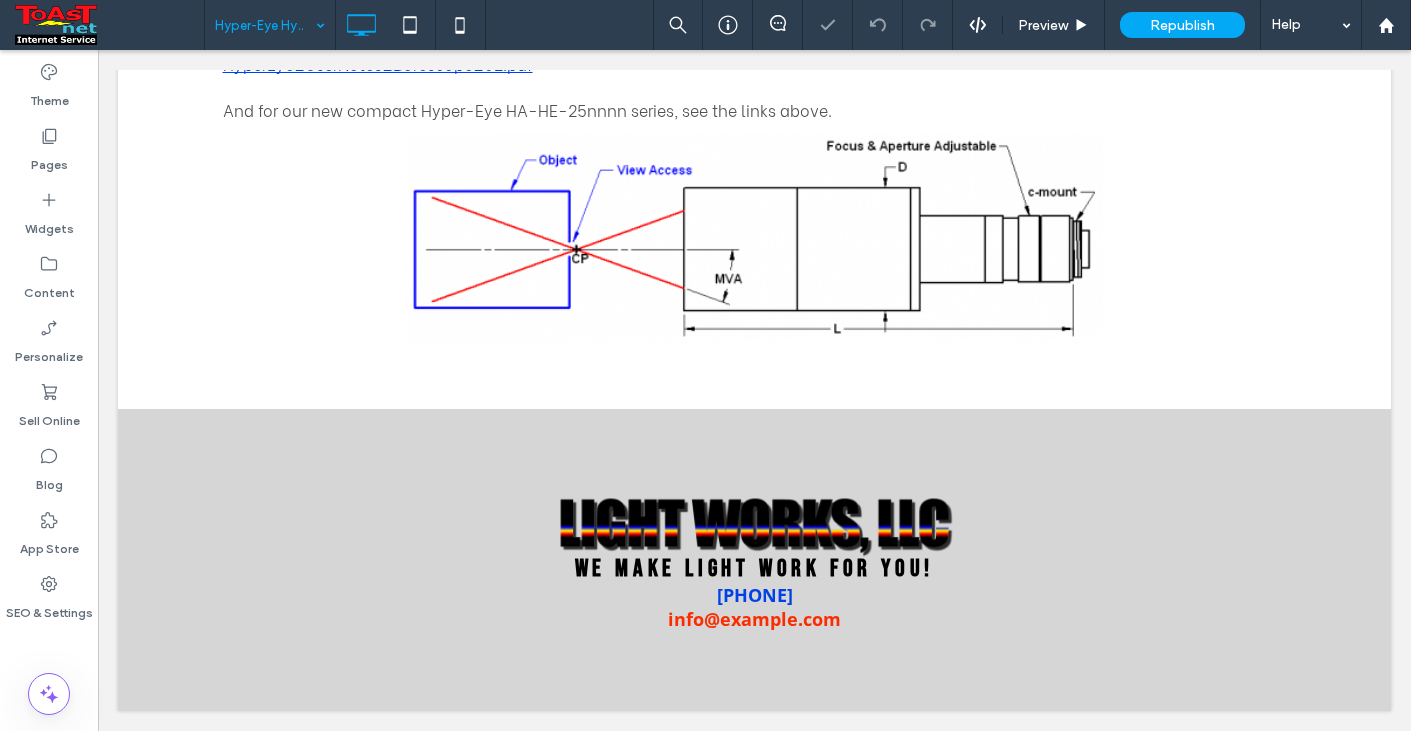 click at bounding box center (265, 25) 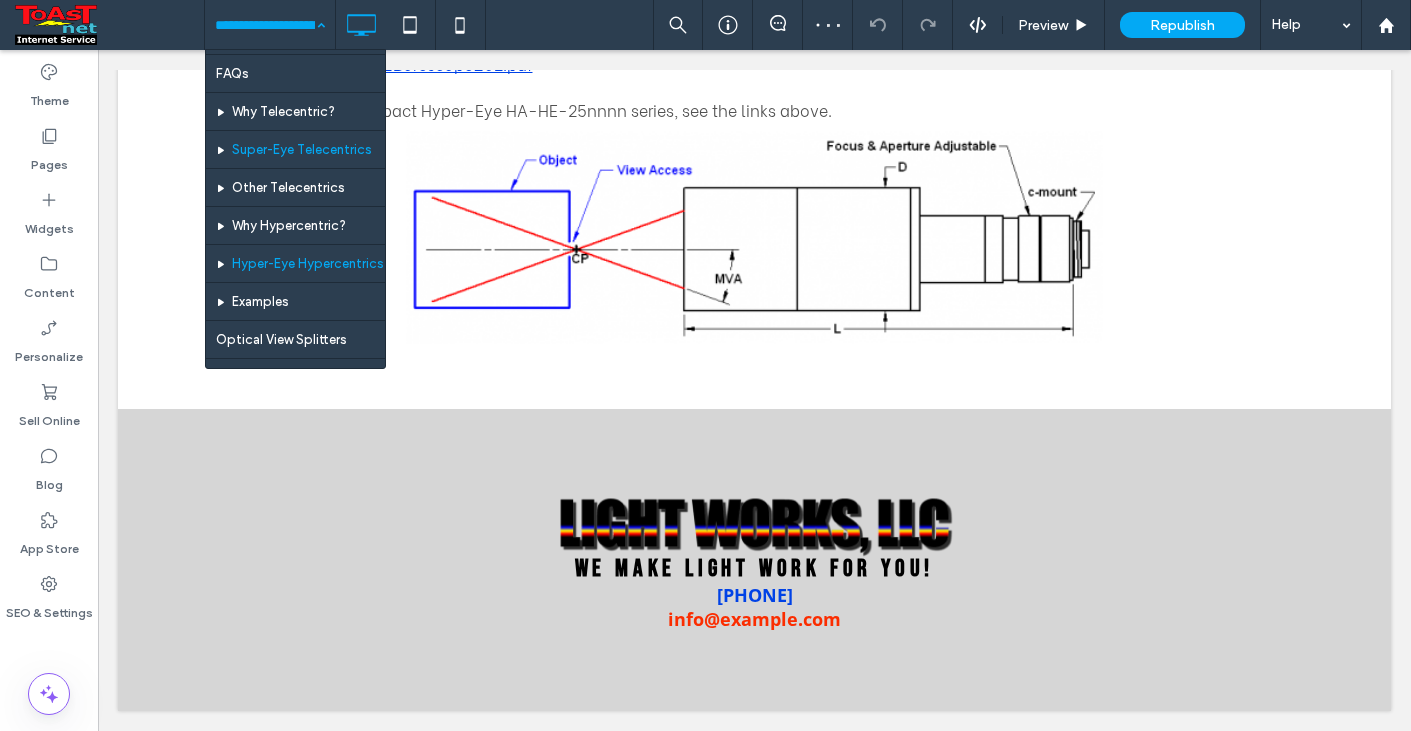 scroll, scrollTop: 300, scrollLeft: 0, axis: vertical 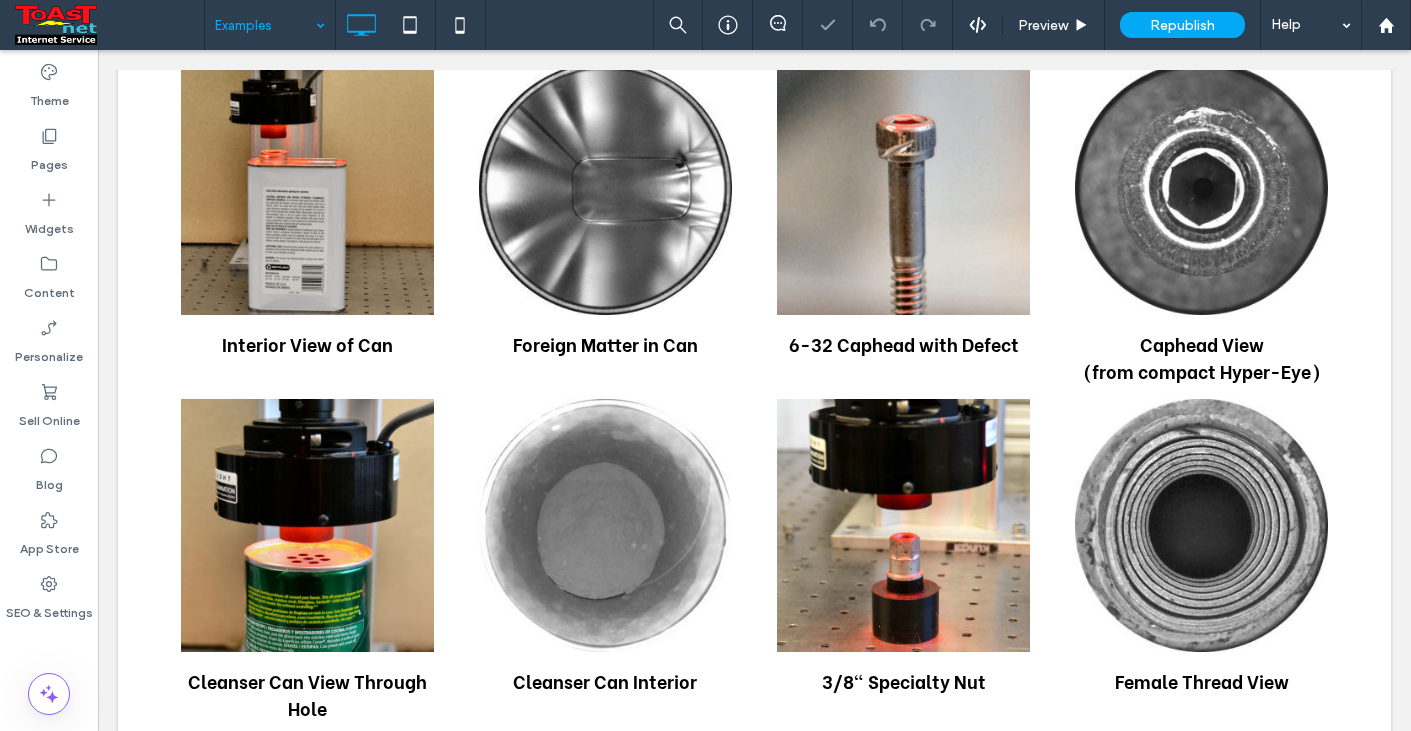 click at bounding box center [265, 25] 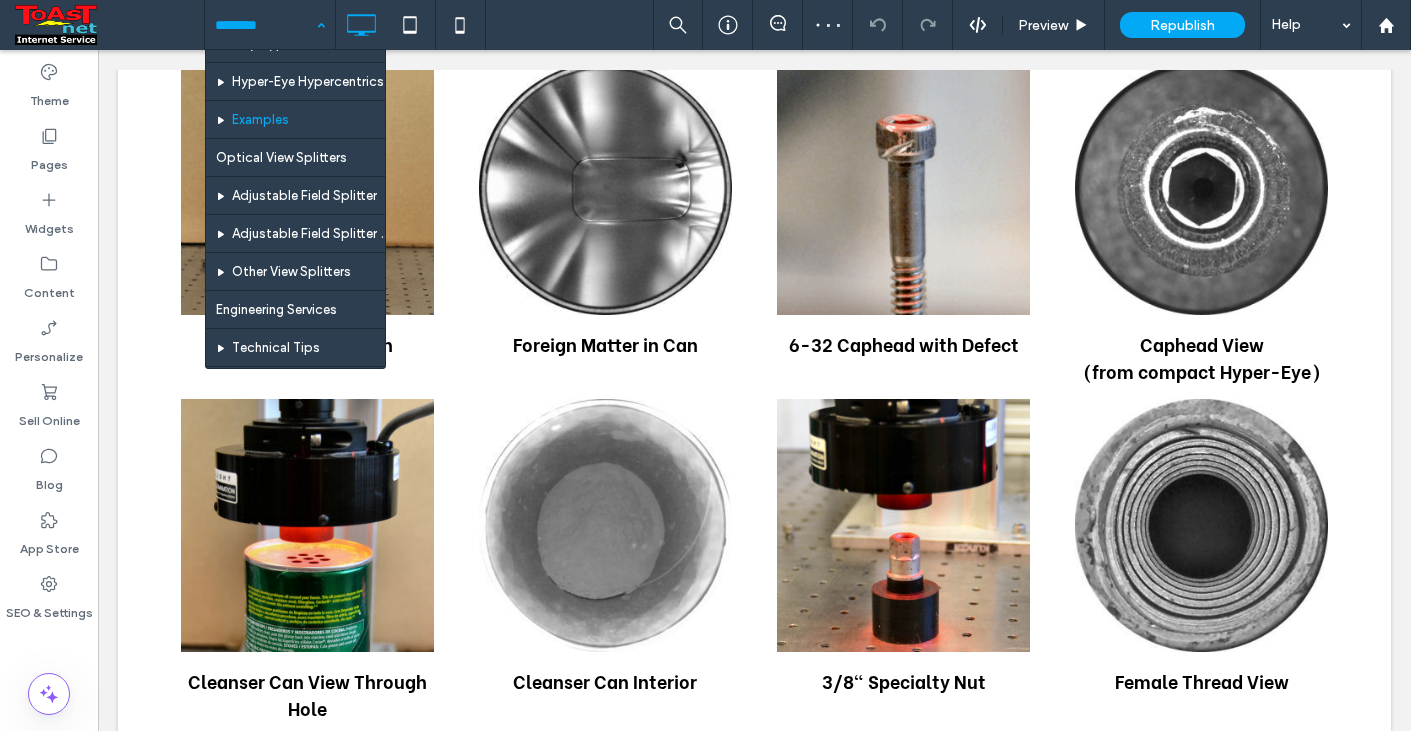 scroll, scrollTop: 300, scrollLeft: 0, axis: vertical 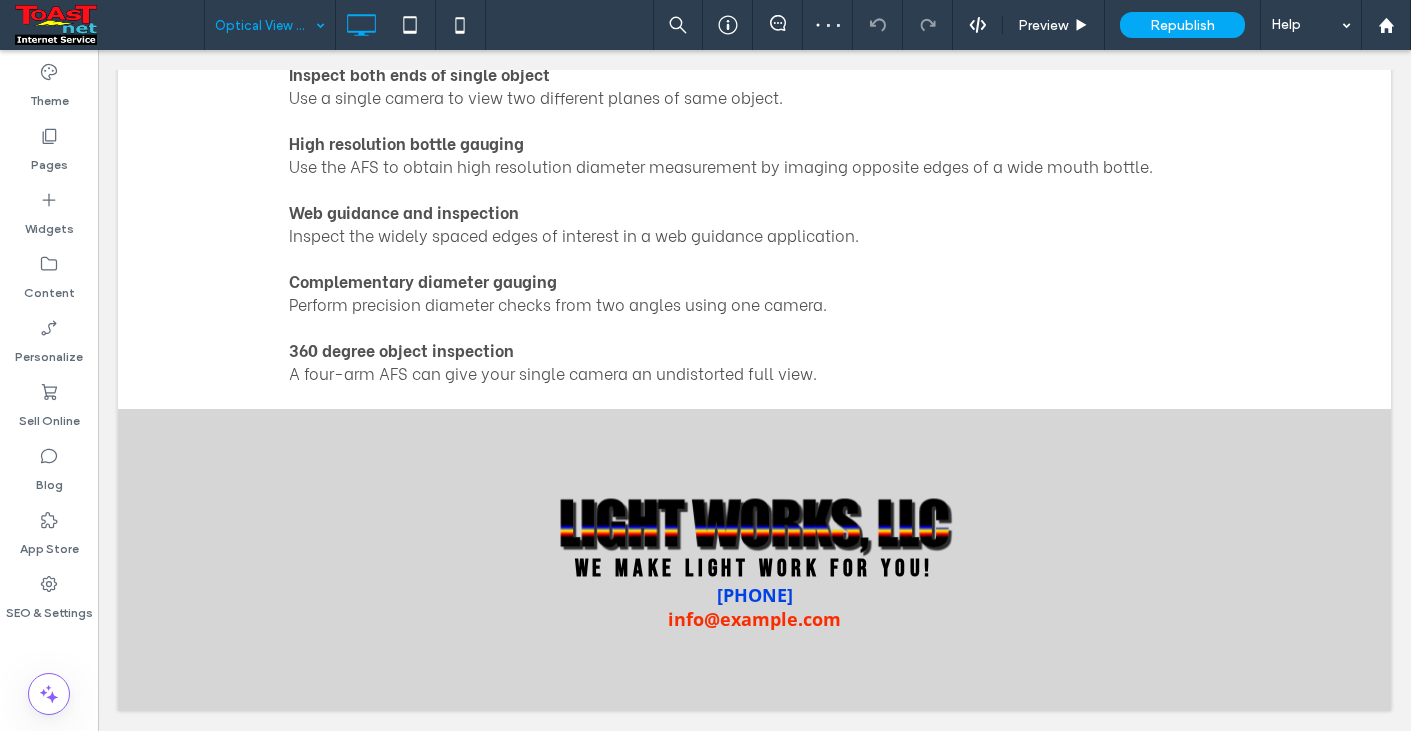 click at bounding box center [265, 25] 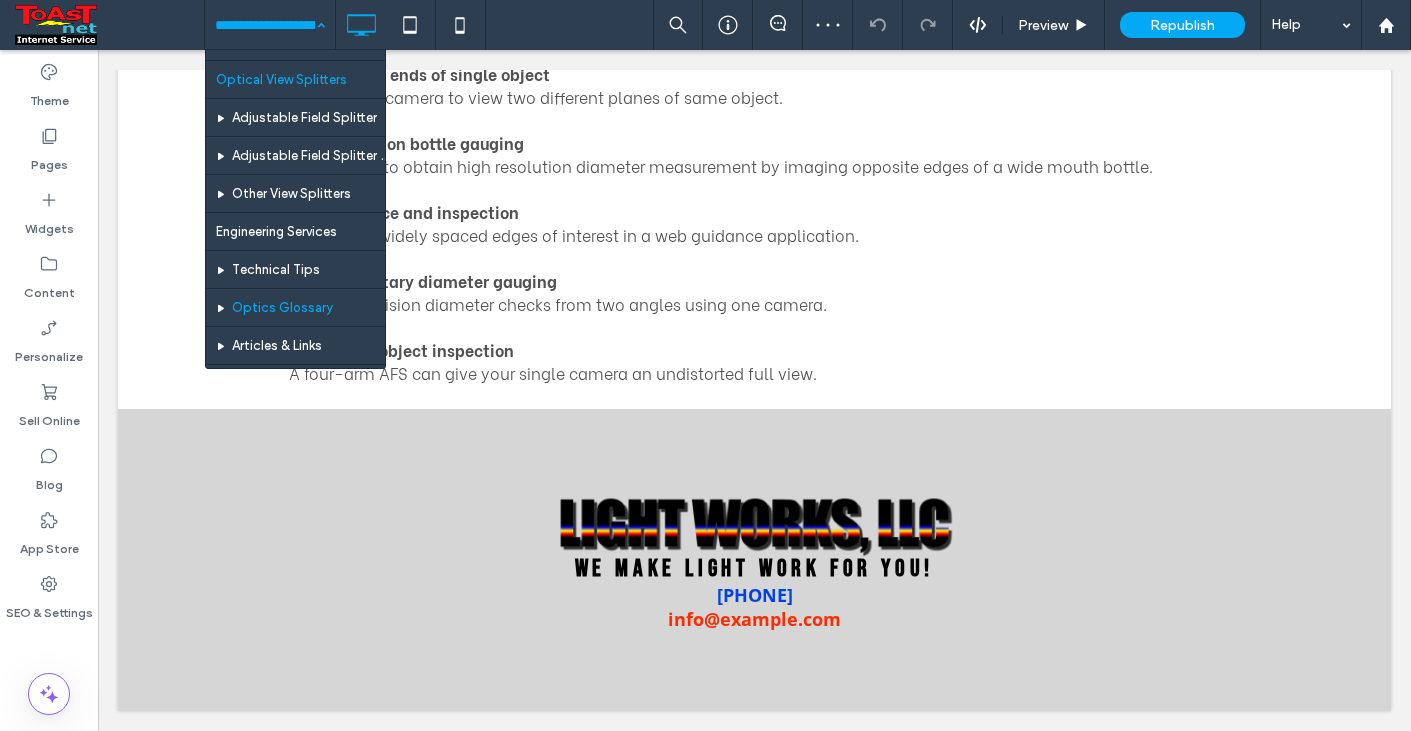 scroll, scrollTop: 401, scrollLeft: 0, axis: vertical 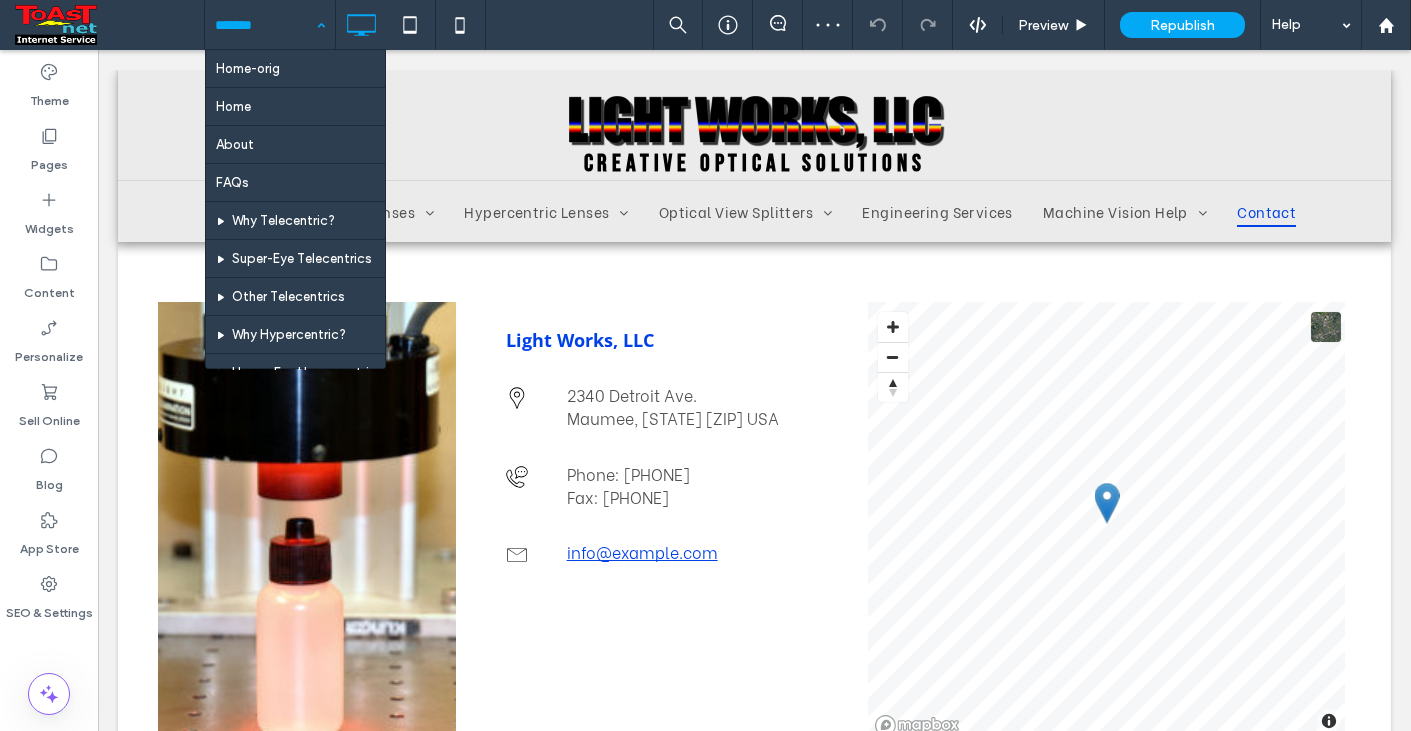 click at bounding box center [265, 25] 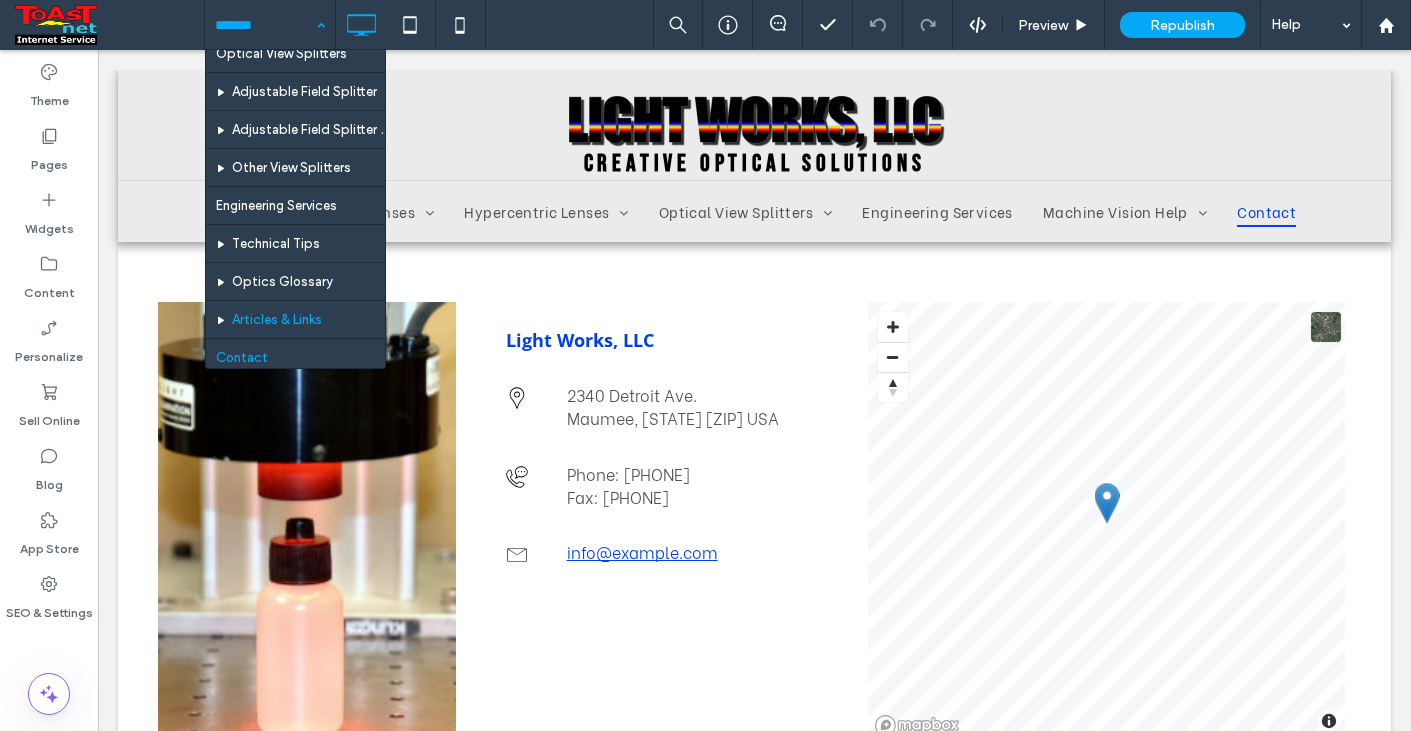 scroll, scrollTop: 401, scrollLeft: 0, axis: vertical 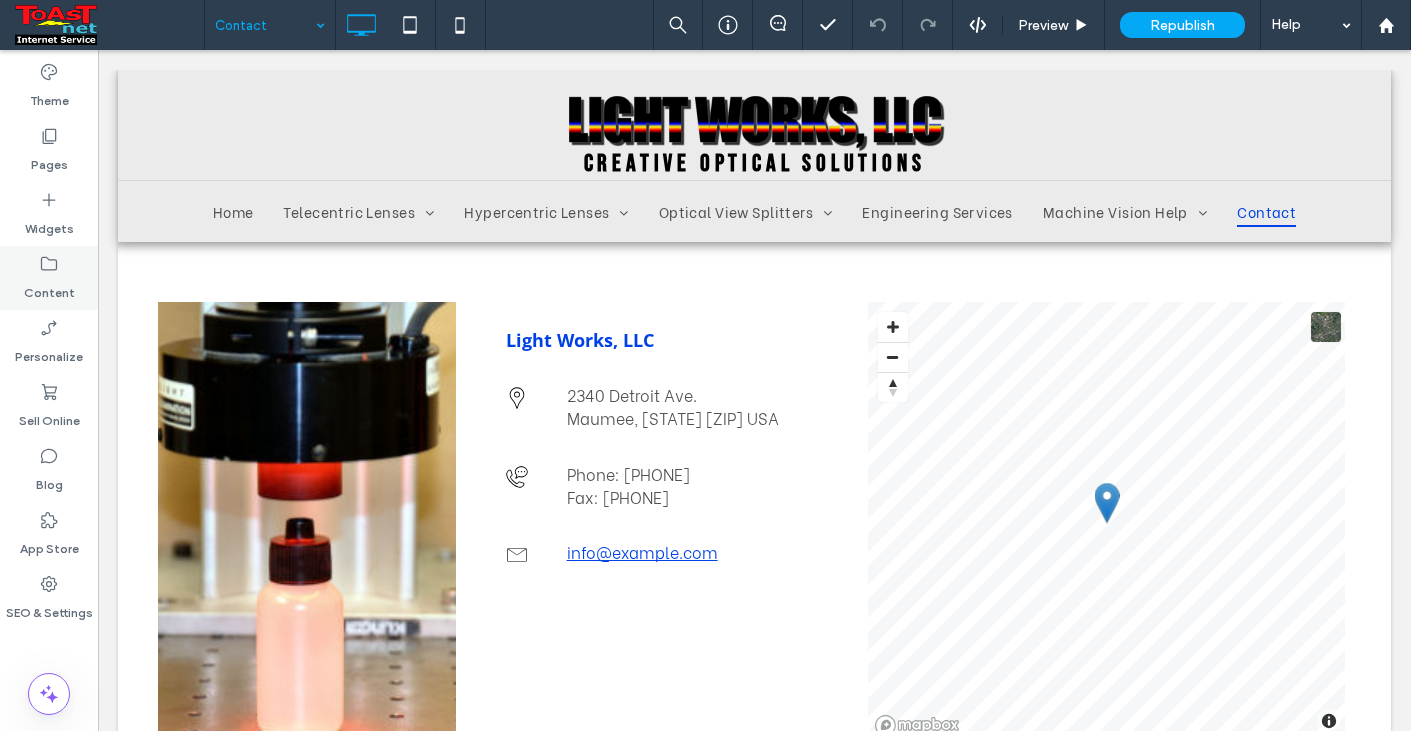click on "Content" at bounding box center (49, 288) 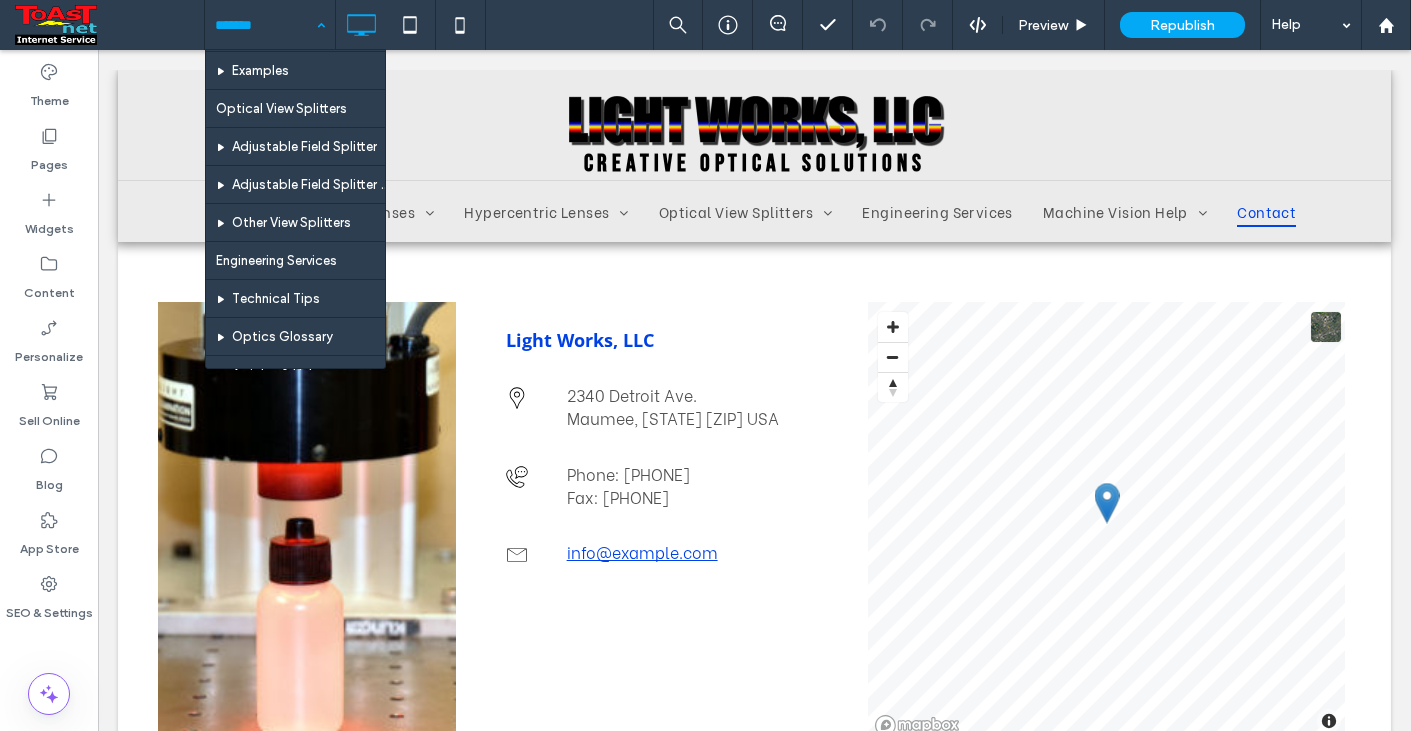 scroll, scrollTop: 401, scrollLeft: 0, axis: vertical 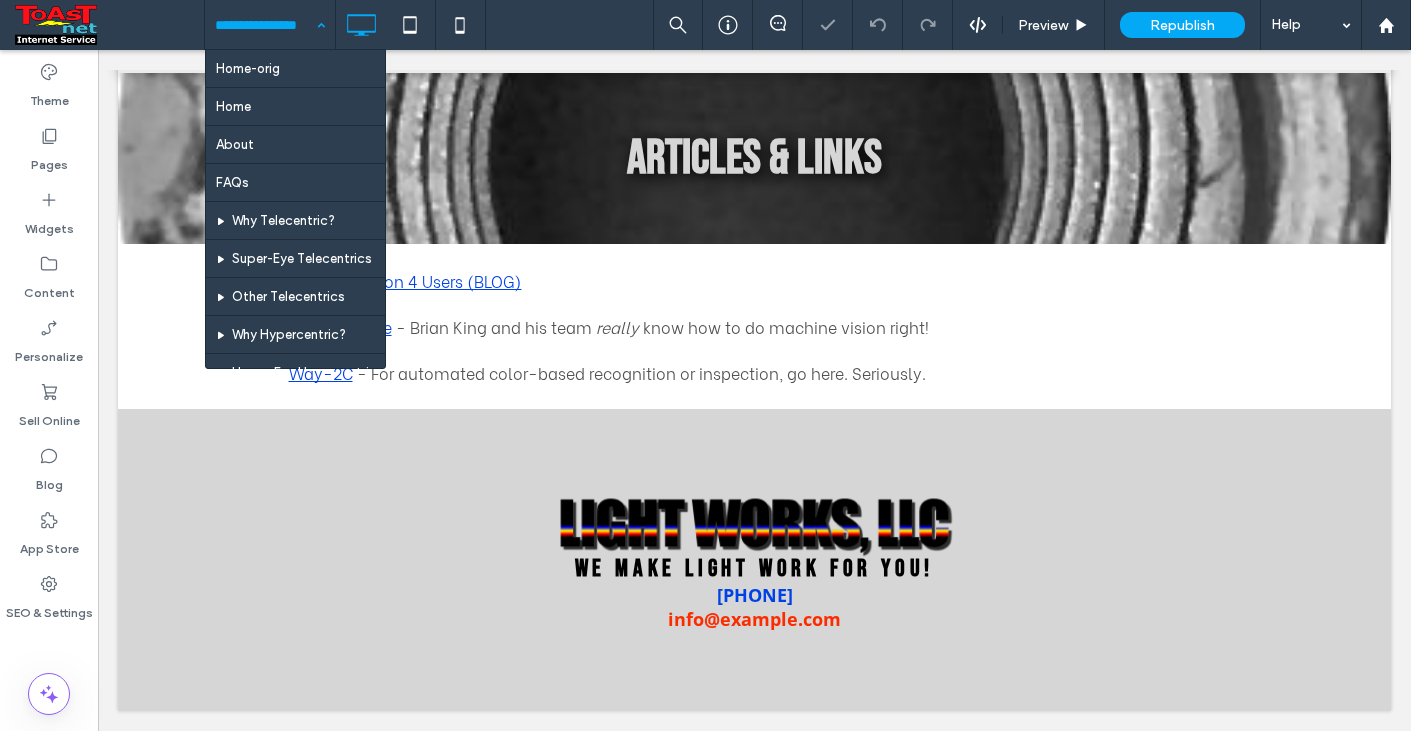 click at bounding box center (265, 25) 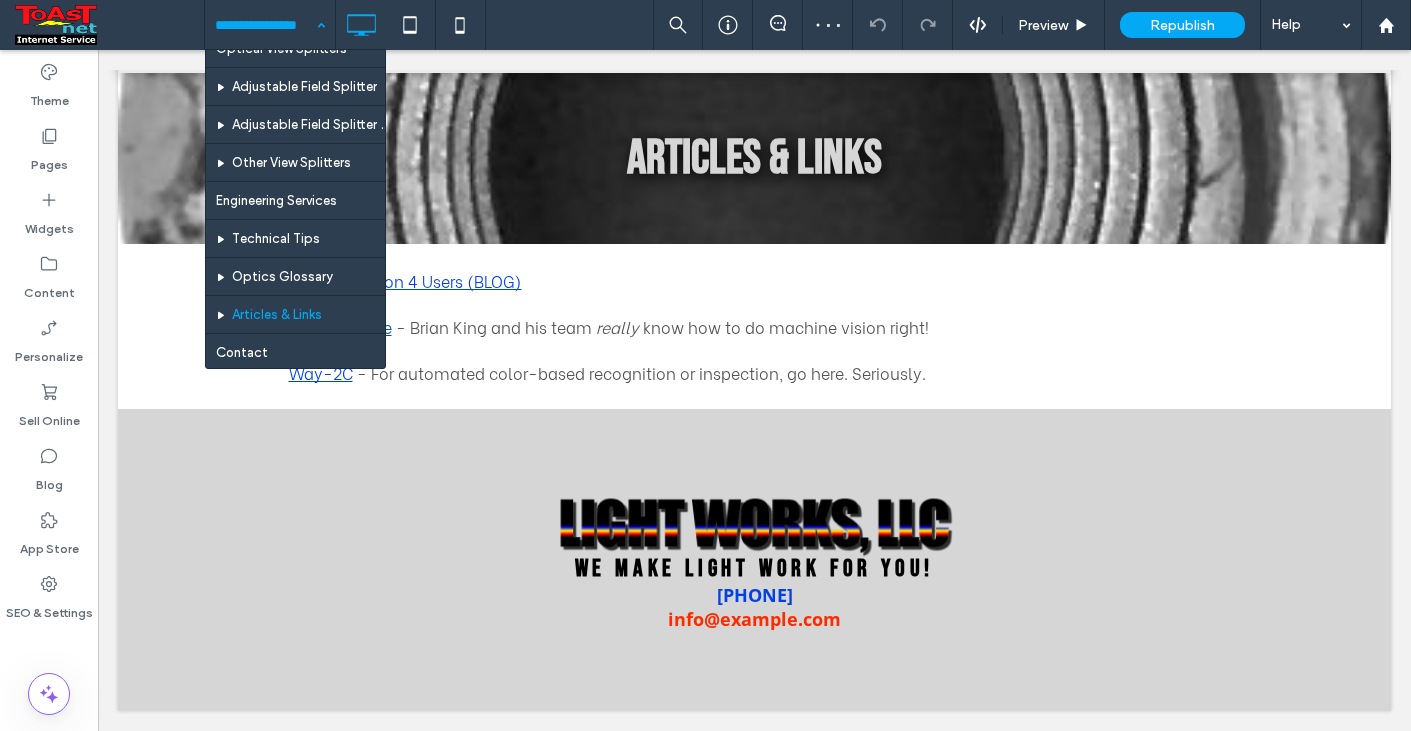 scroll, scrollTop: 401, scrollLeft: 0, axis: vertical 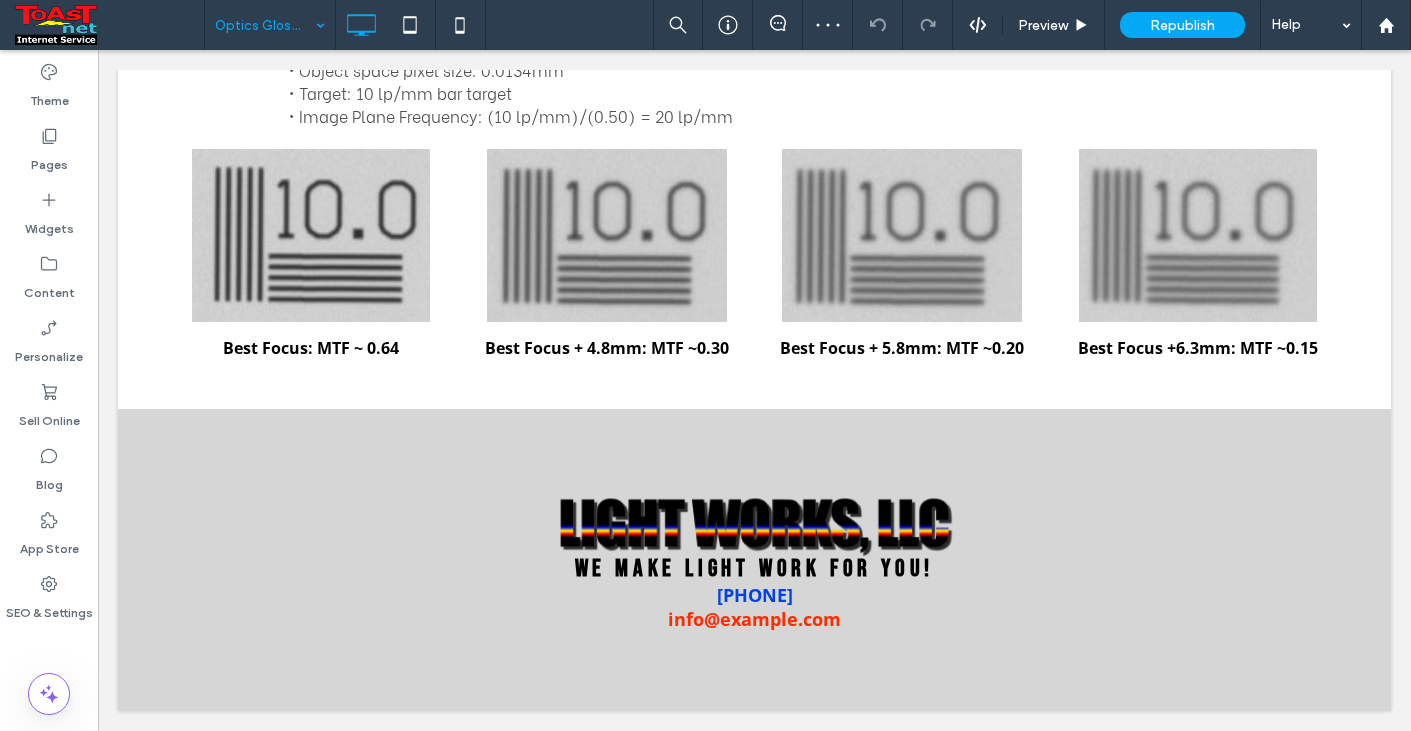 click at bounding box center (265, 25) 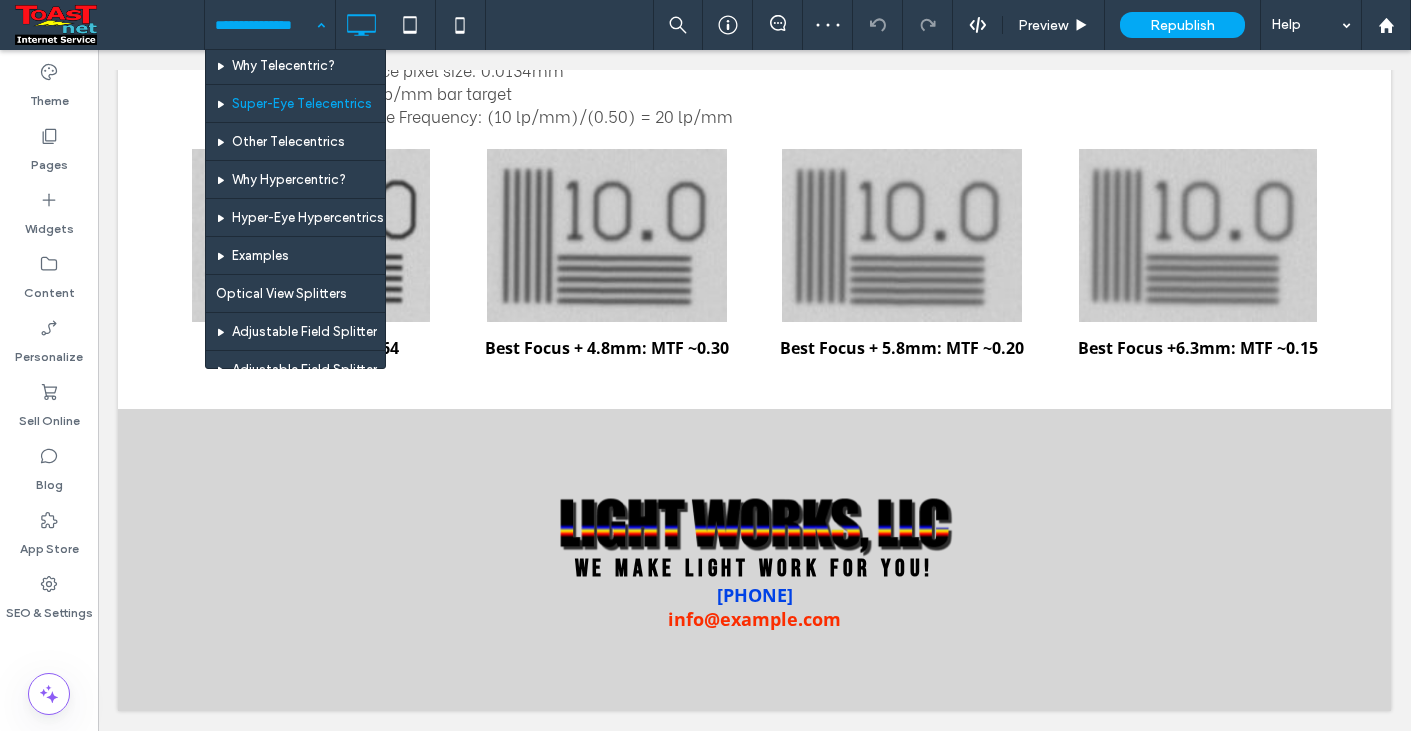 scroll, scrollTop: 400, scrollLeft: 0, axis: vertical 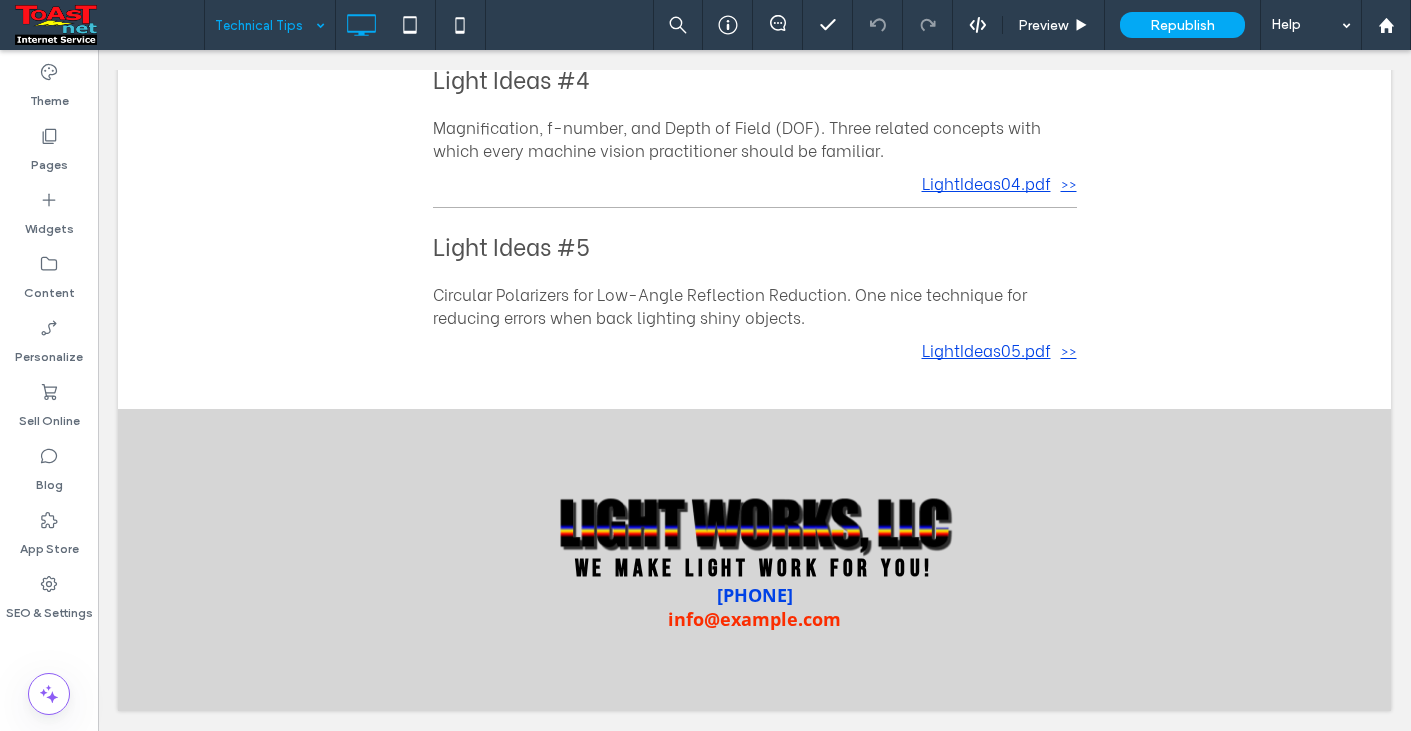 click at bounding box center (265, 25) 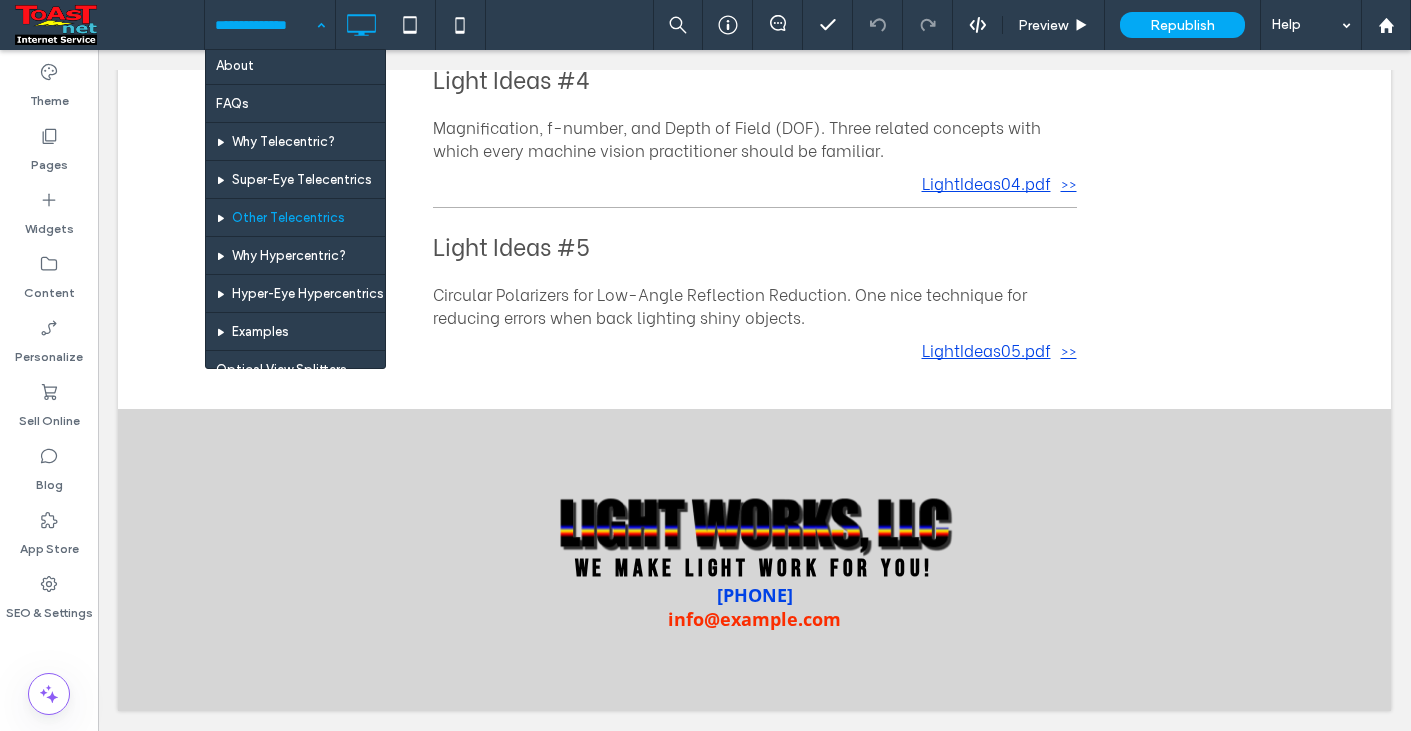 scroll, scrollTop: 300, scrollLeft: 0, axis: vertical 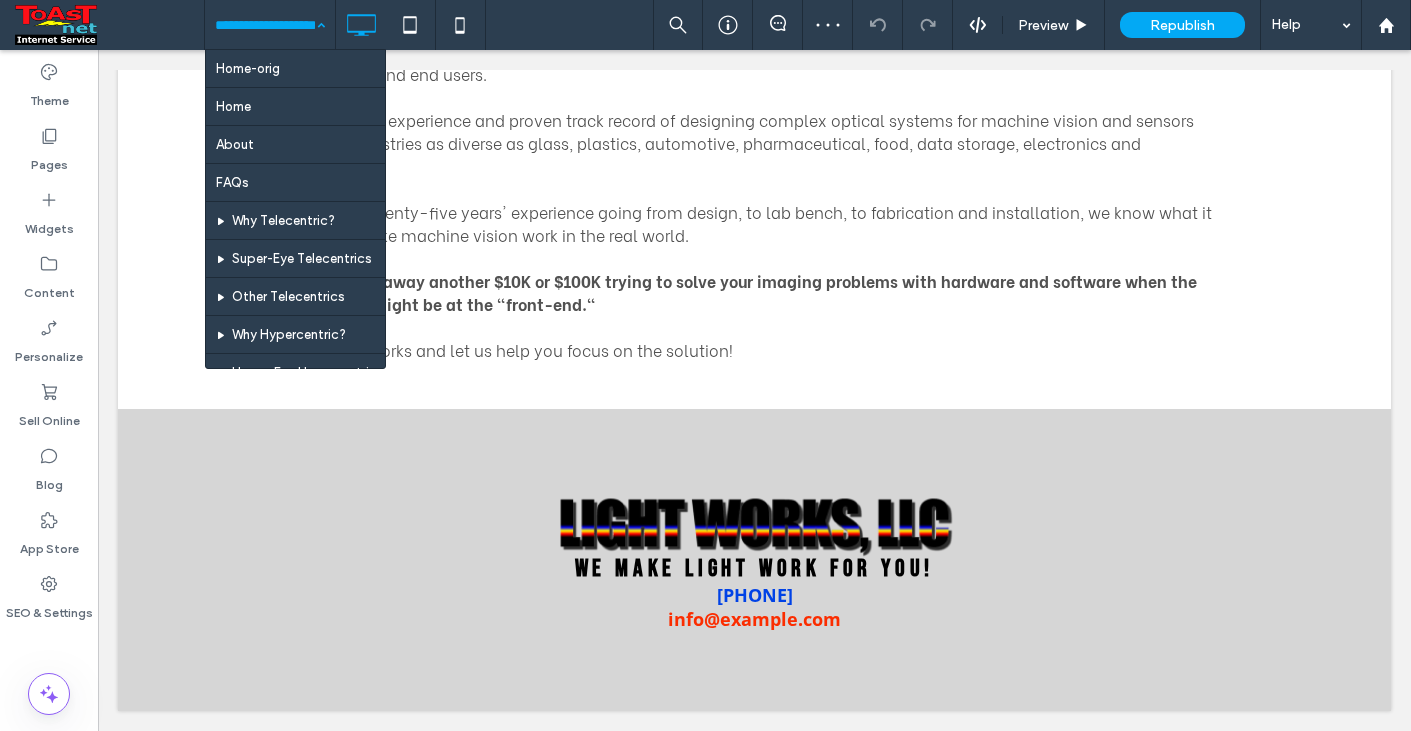 click at bounding box center (265, 25) 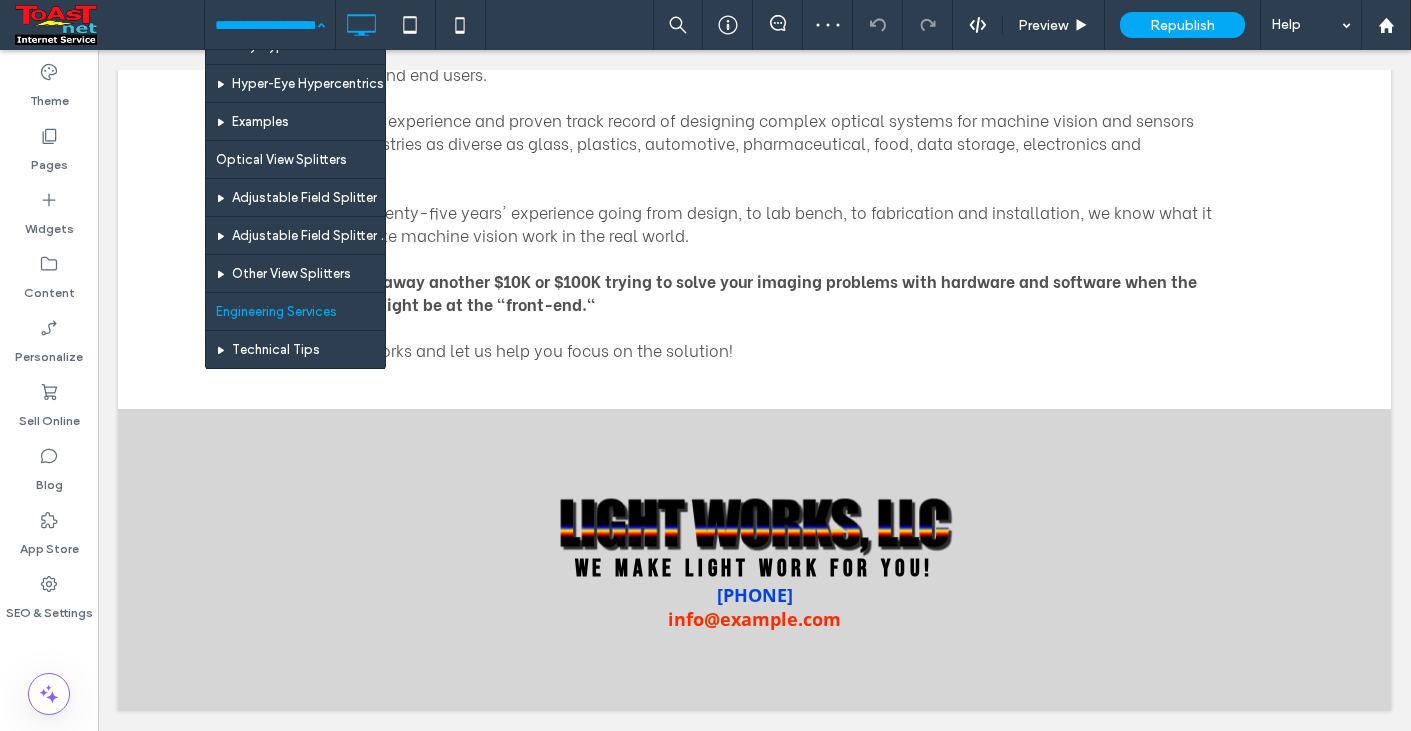 scroll, scrollTop: 300, scrollLeft: 0, axis: vertical 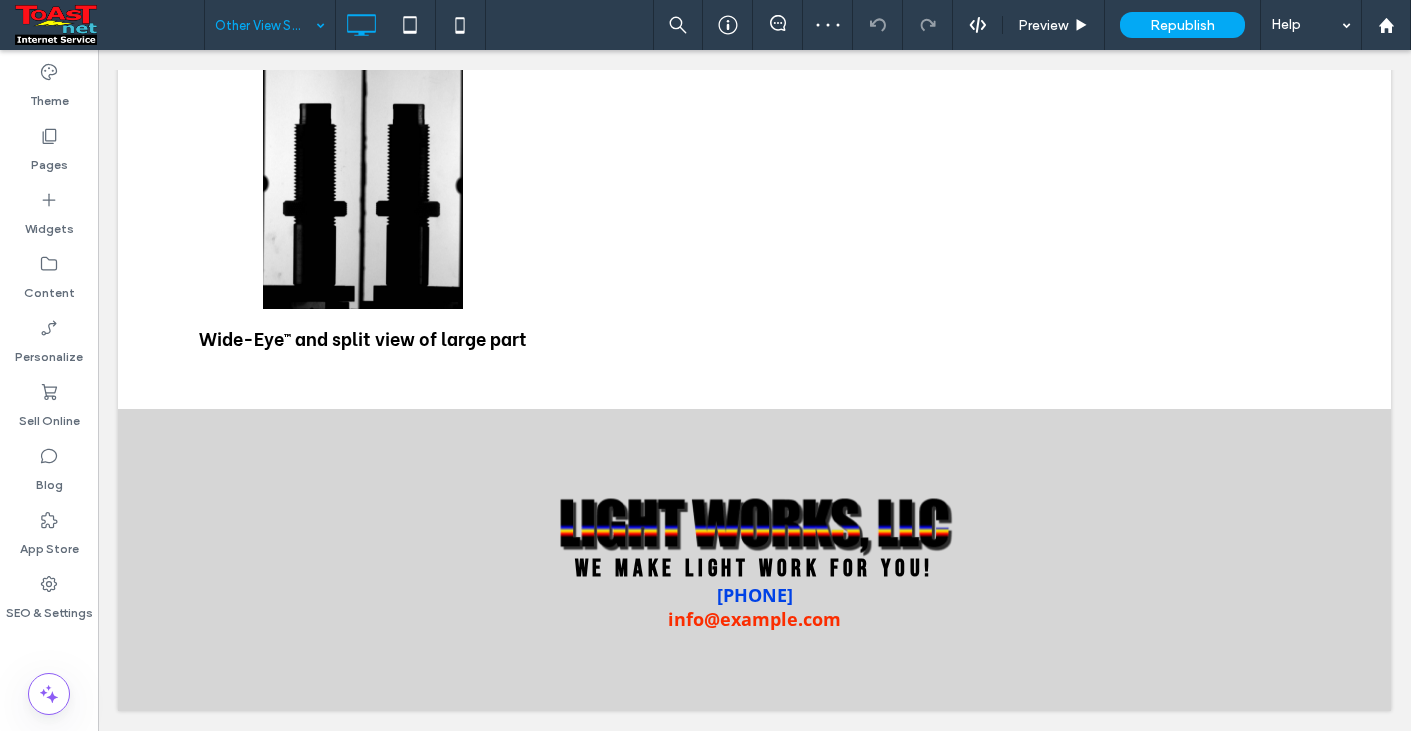 click at bounding box center (265, 25) 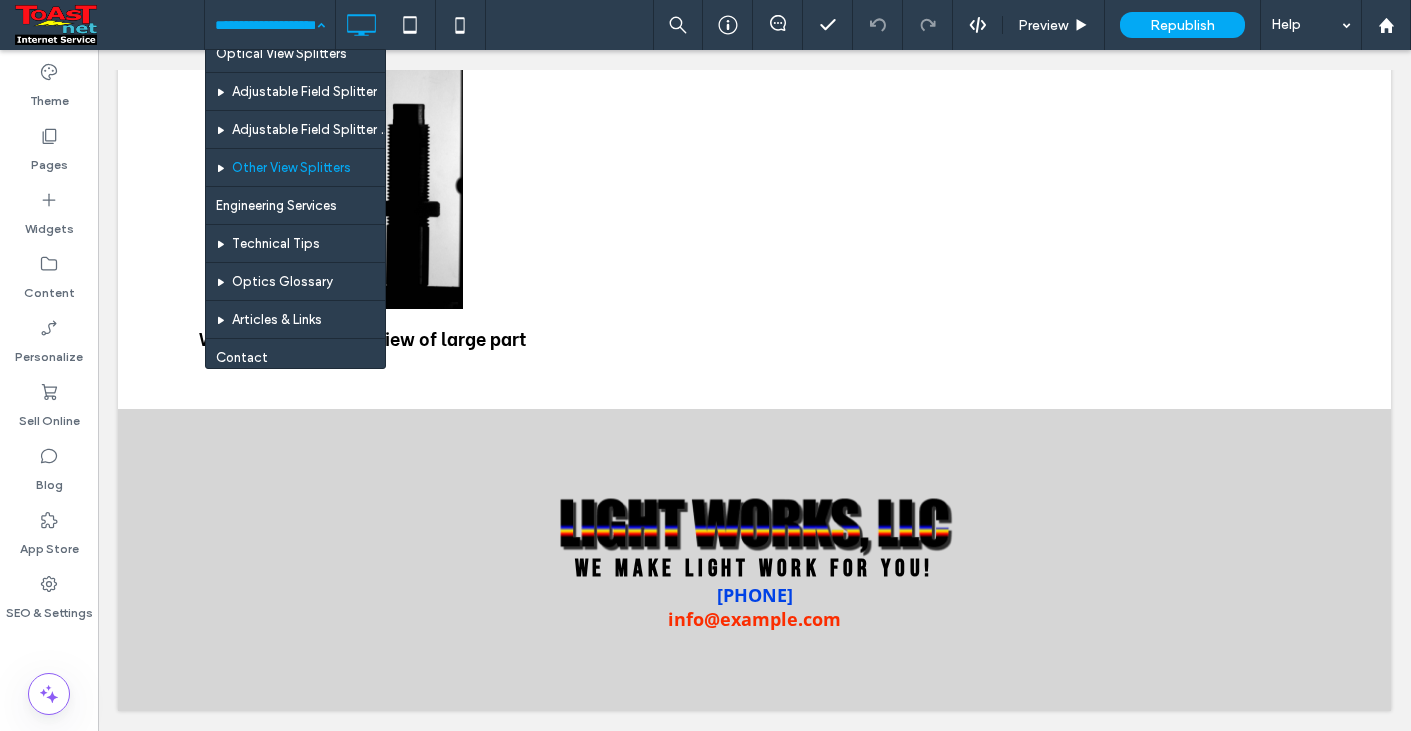 scroll, scrollTop: 400, scrollLeft: 0, axis: vertical 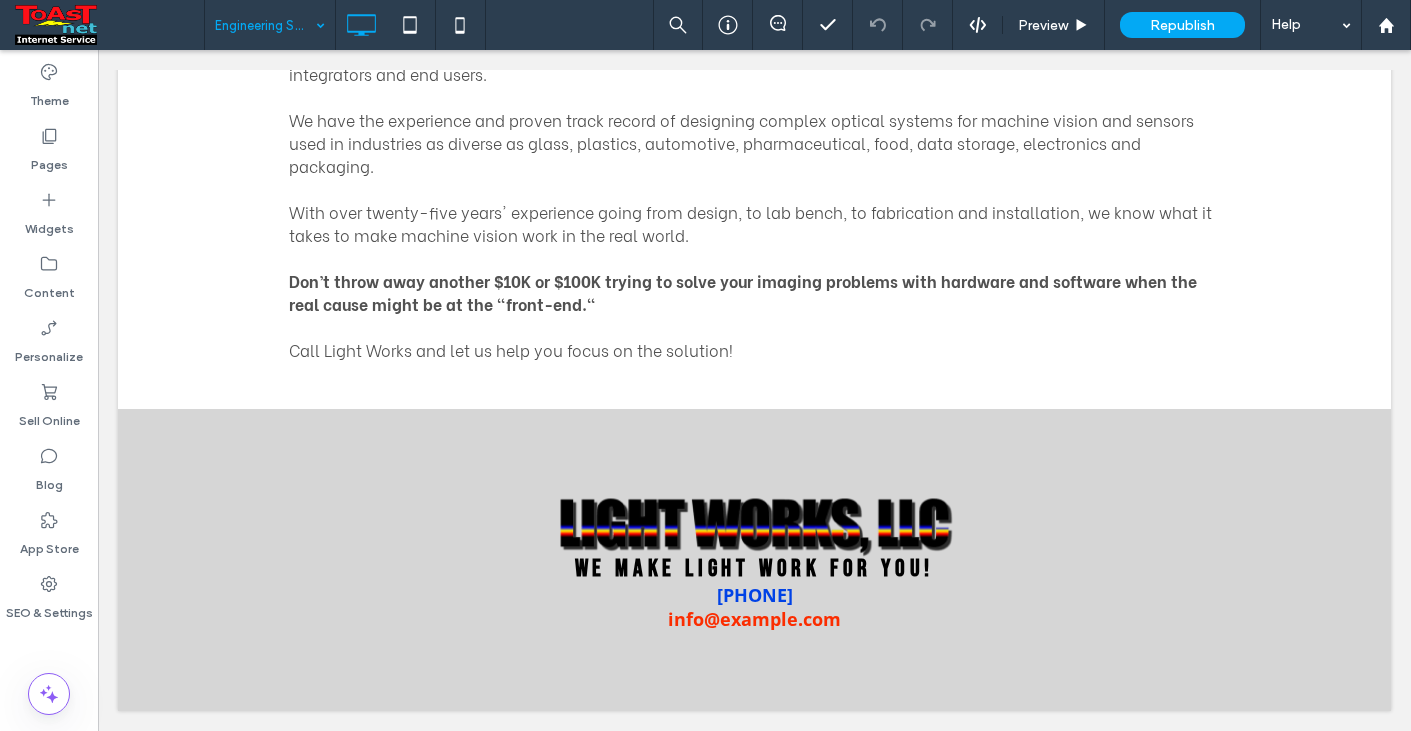 click at bounding box center (265, 25) 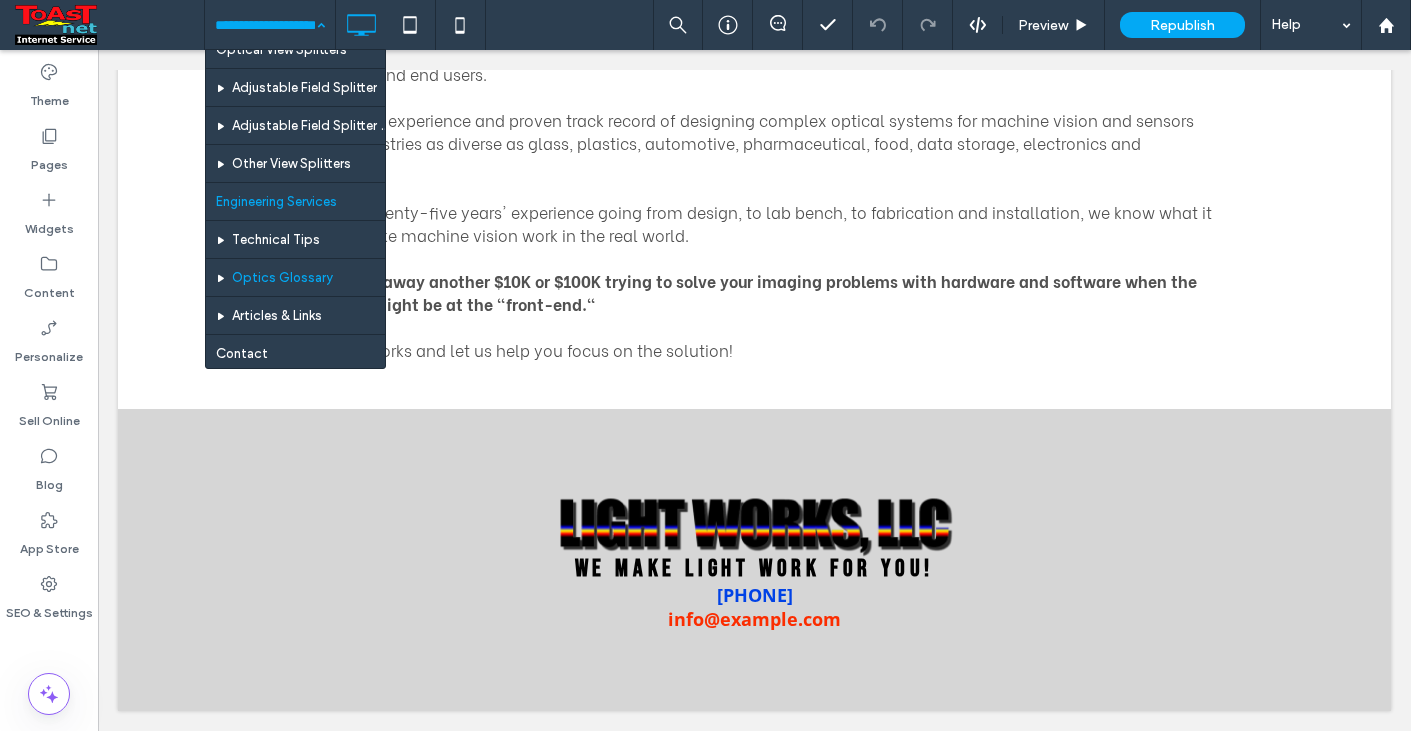 scroll, scrollTop: 401, scrollLeft: 0, axis: vertical 